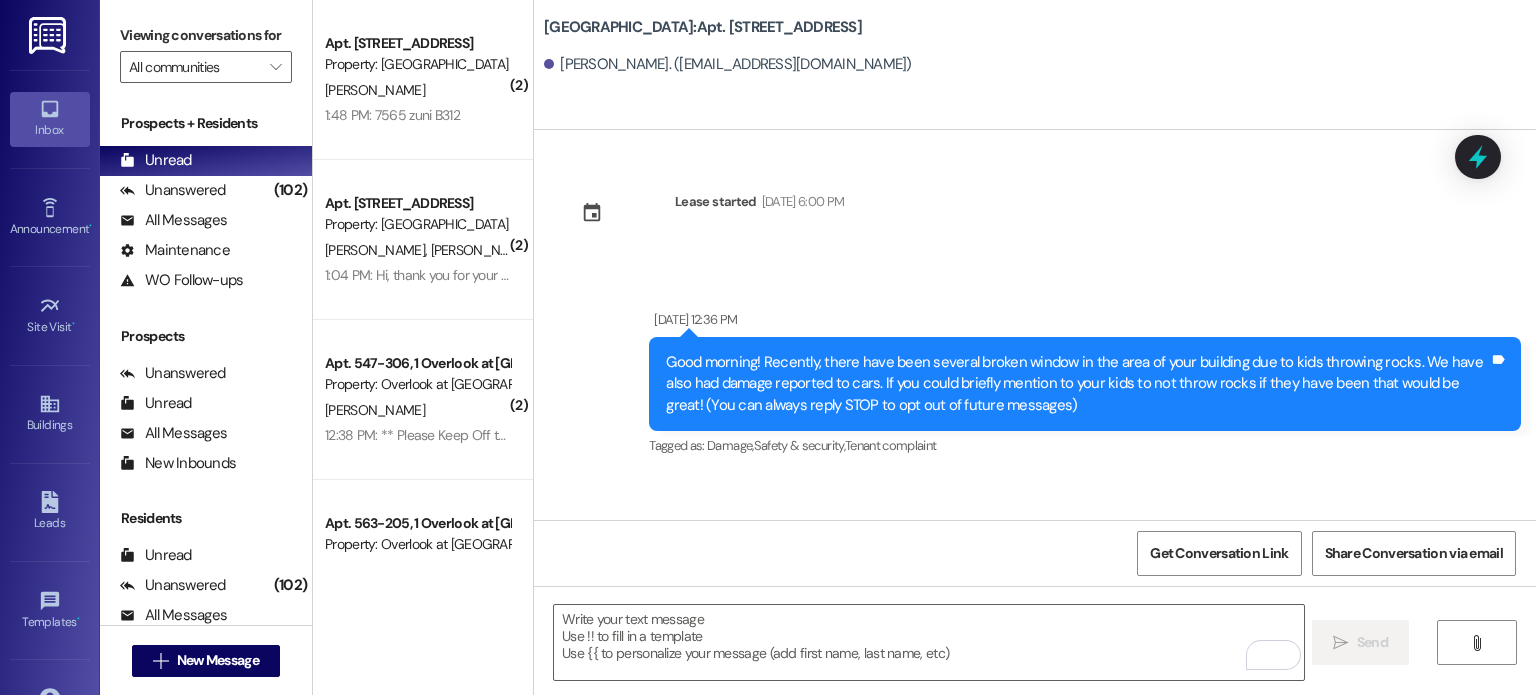 scroll, scrollTop: 0, scrollLeft: 0, axis: both 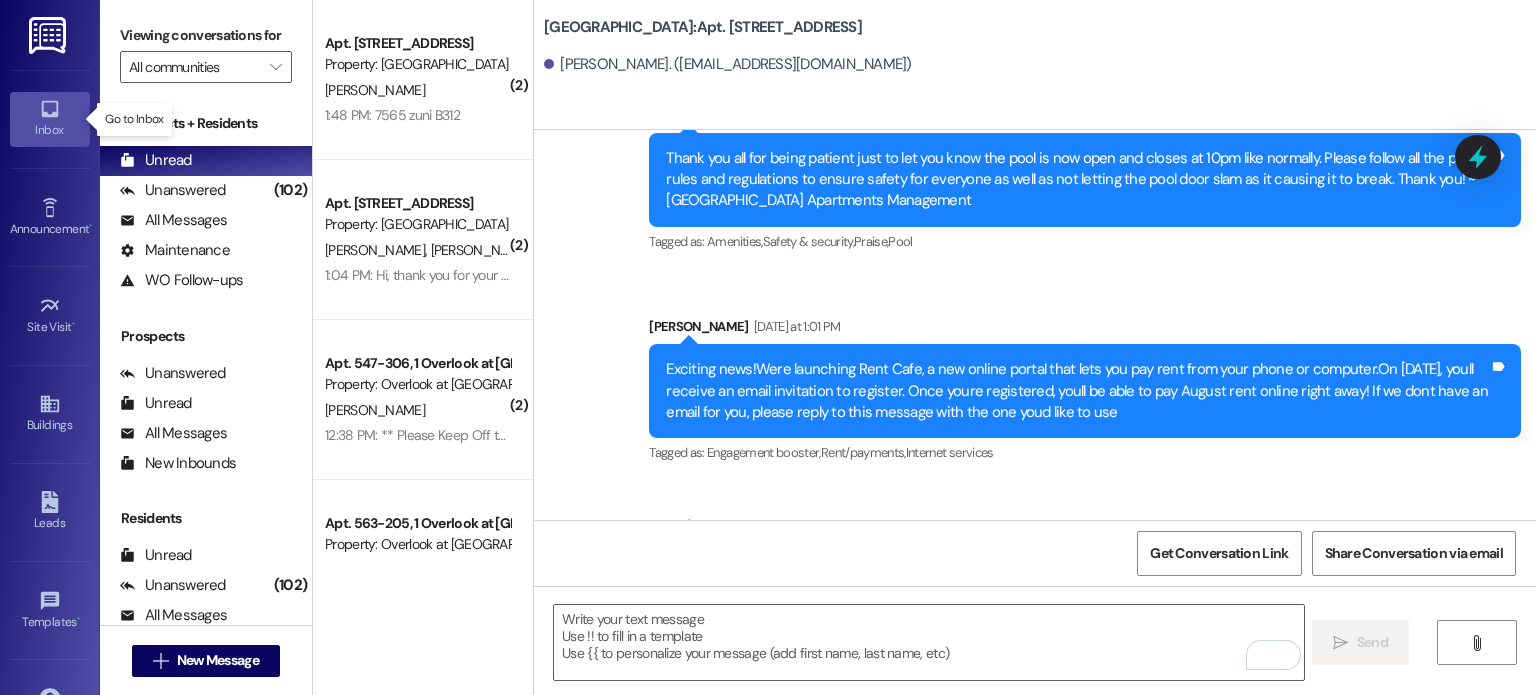 click 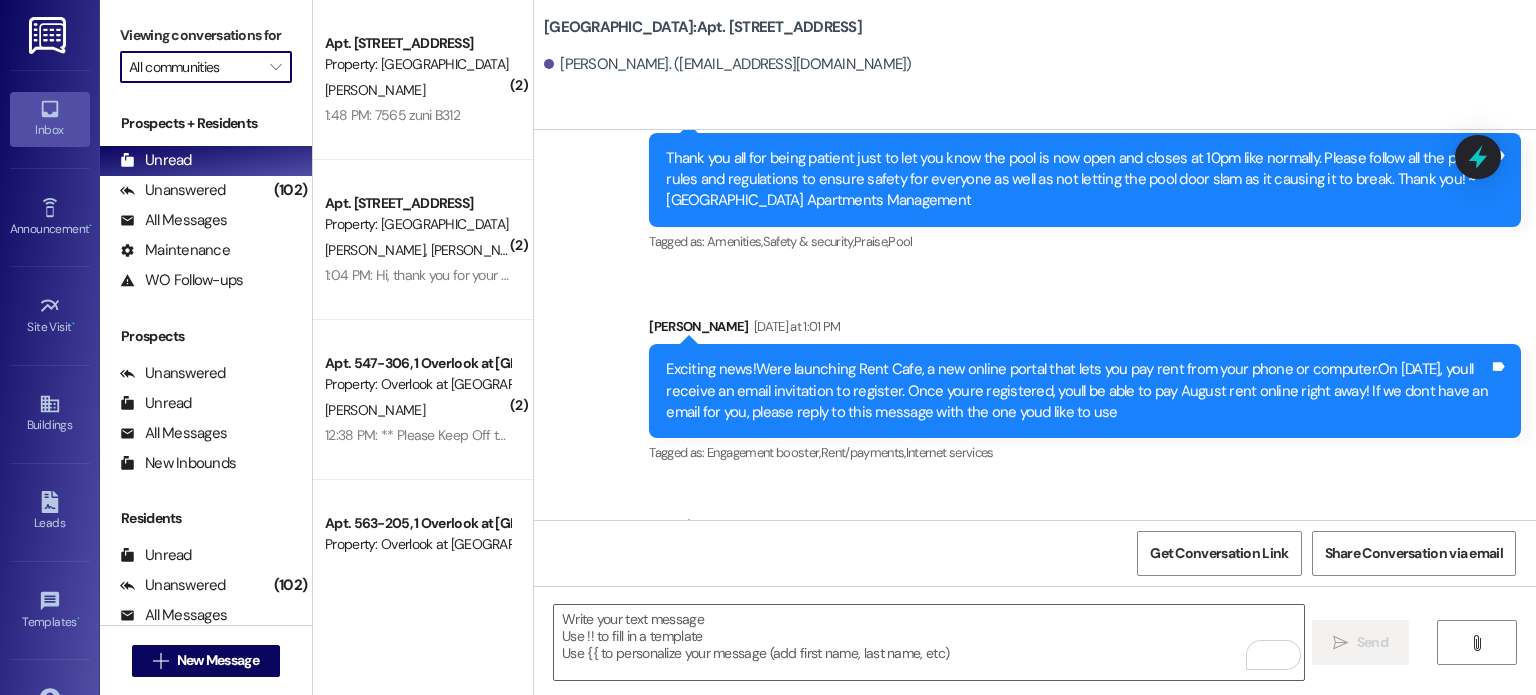 click on "All communities" at bounding box center [194, 67] 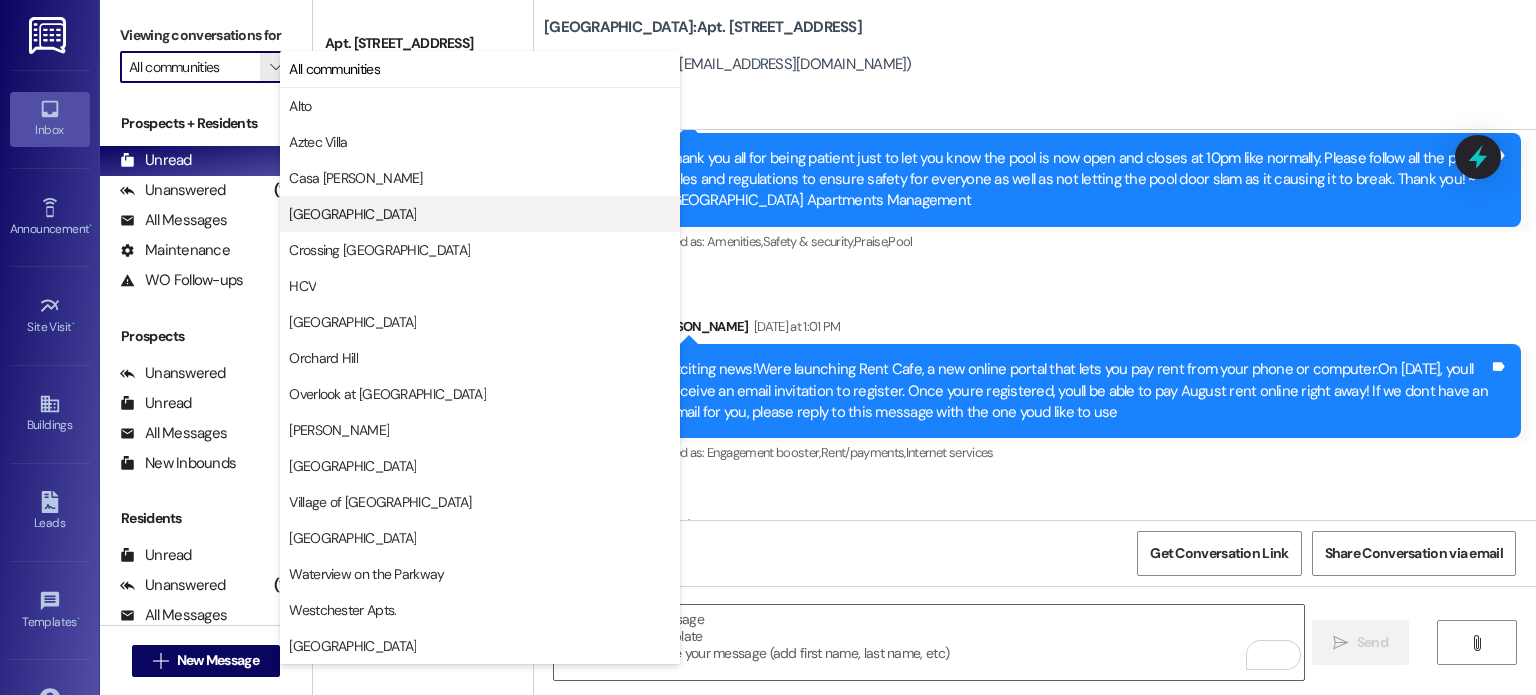 click on "[GEOGRAPHIC_DATA]" at bounding box center [352, 214] 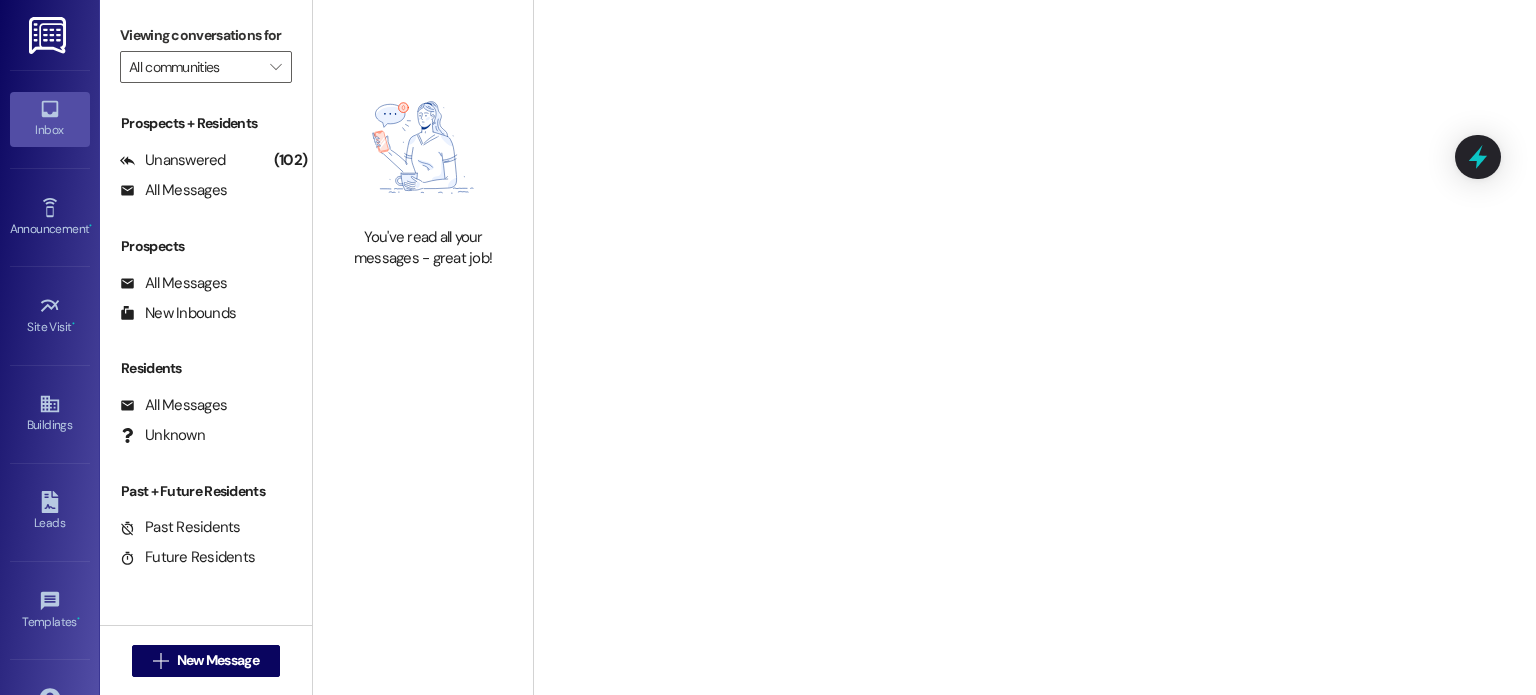 type on "[GEOGRAPHIC_DATA]" 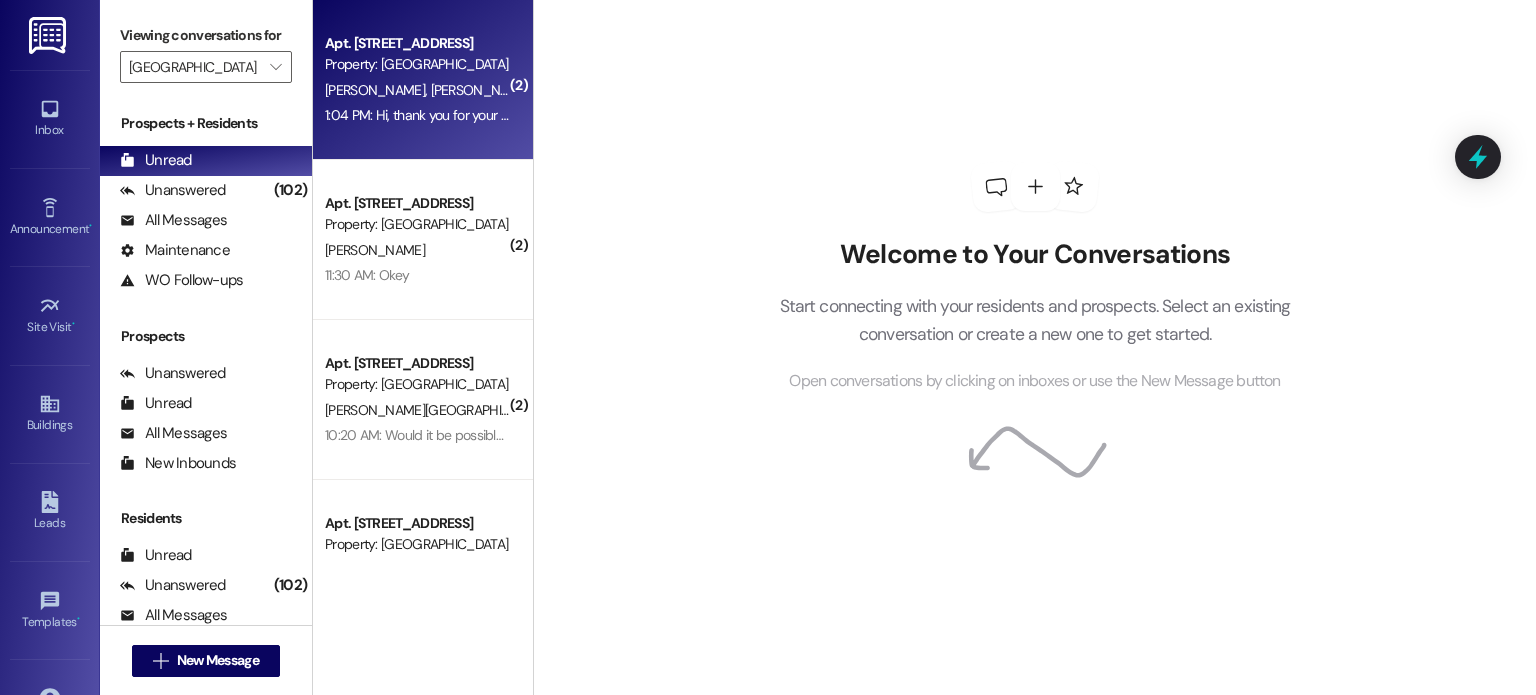 click on "Property: [GEOGRAPHIC_DATA]" at bounding box center [417, 64] 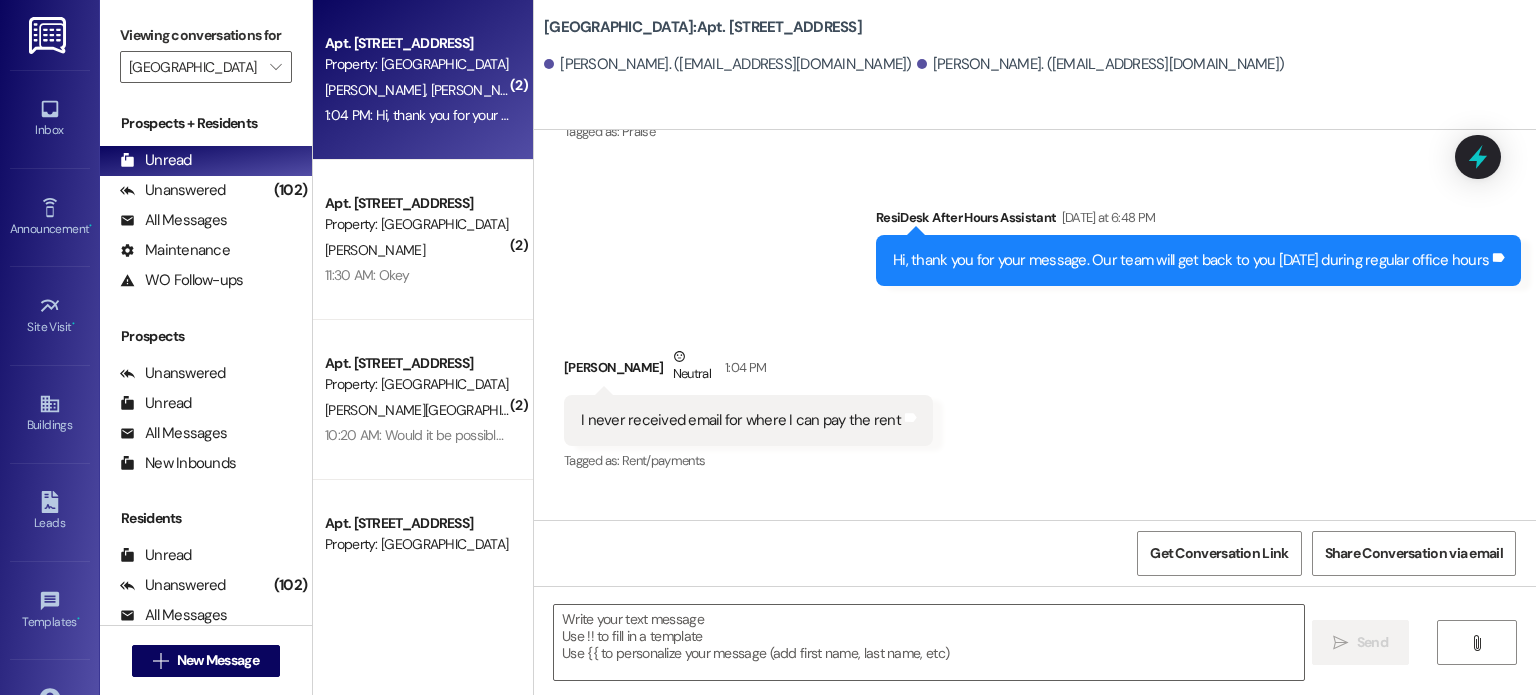 scroll, scrollTop: 6222, scrollLeft: 0, axis: vertical 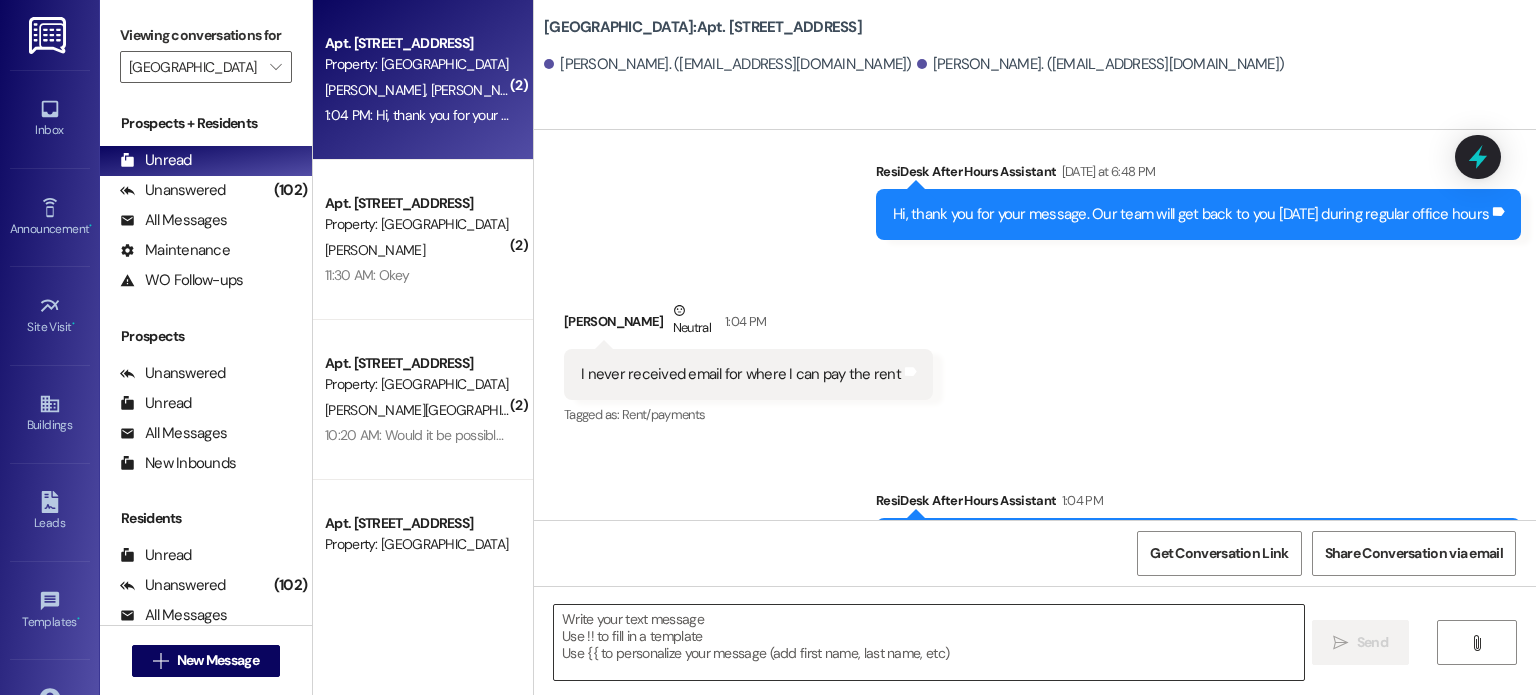 click at bounding box center (928, 642) 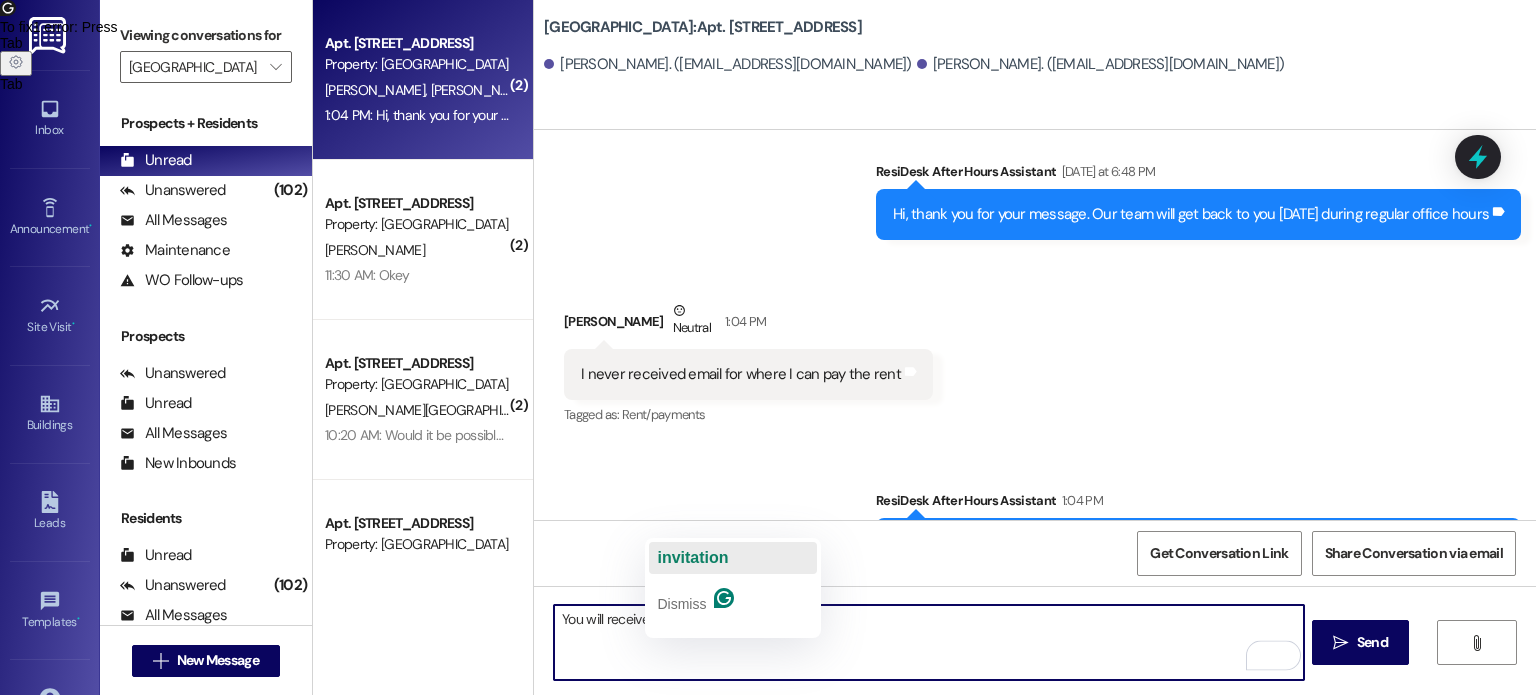 click on "invitation" 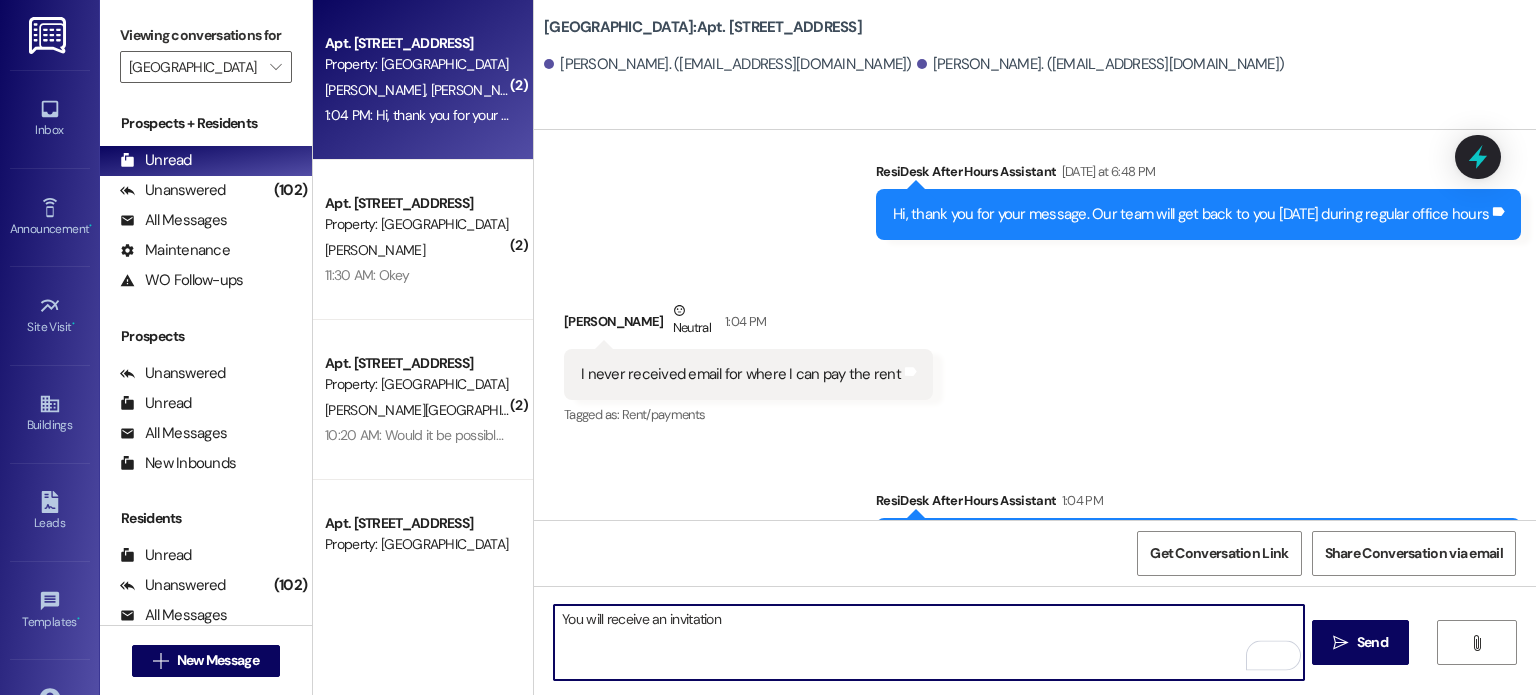 click on "You will receive an invitation" at bounding box center [928, 642] 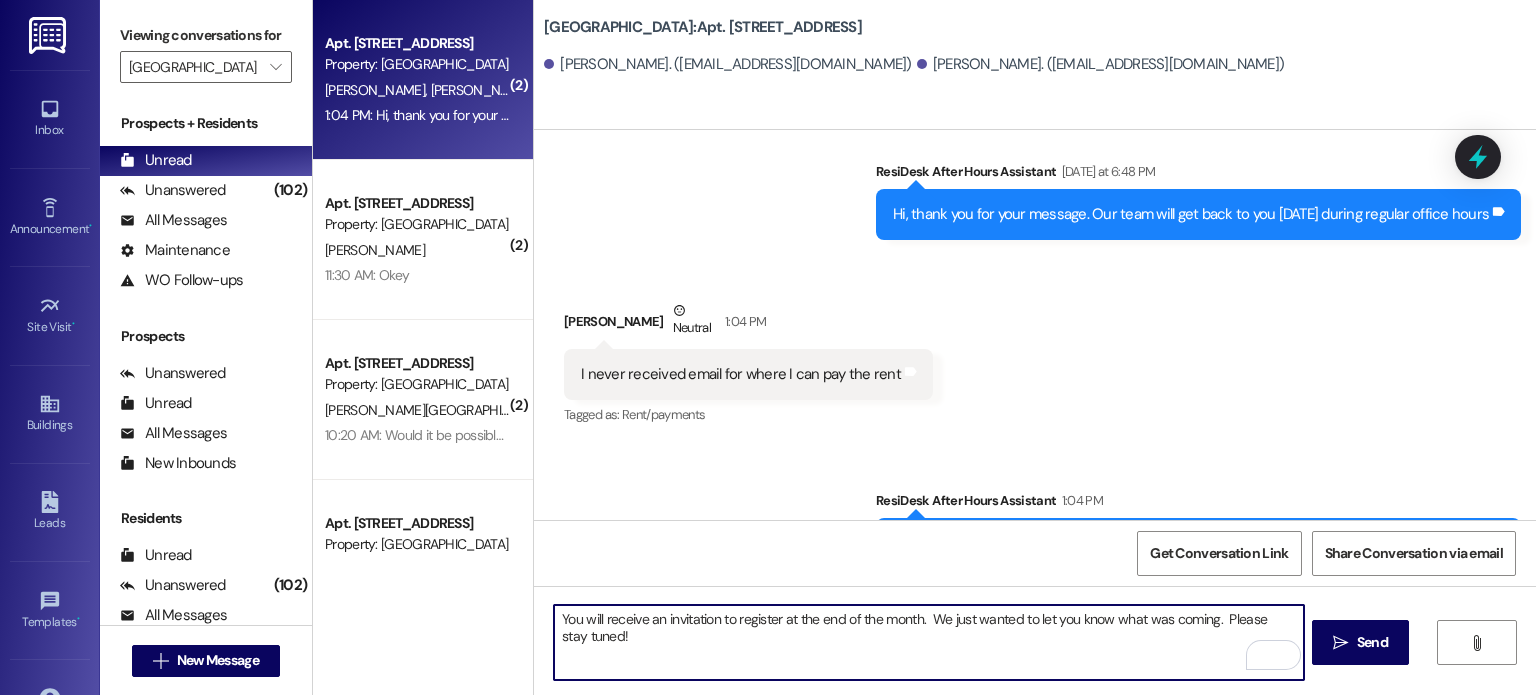 click on "You will receive an invitation to register at the end of the month.  We just wanted to let you know what was coming.  Please stay tuned!" at bounding box center (928, 642) 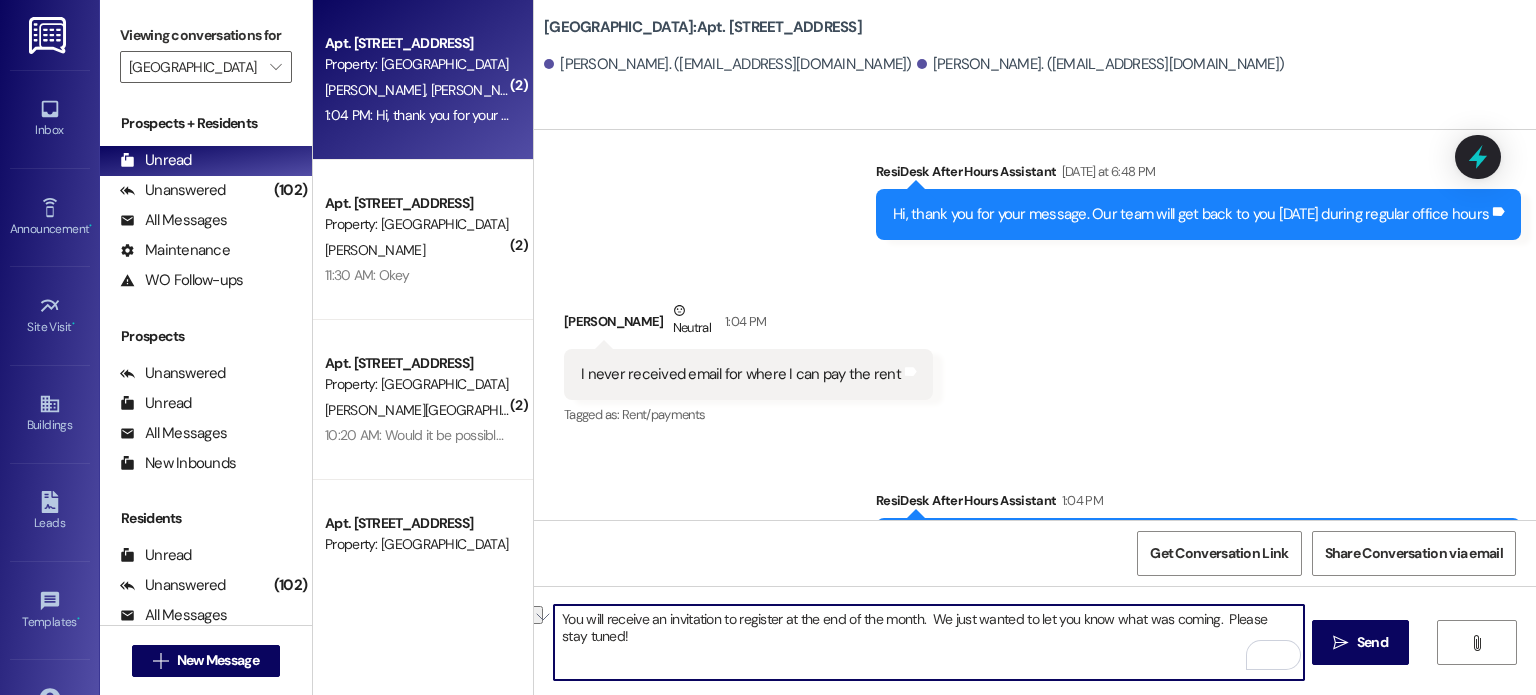 drag, startPoint x: 1106, startPoint y: 620, endPoint x: 1164, endPoint y: 622, distance: 58.034473 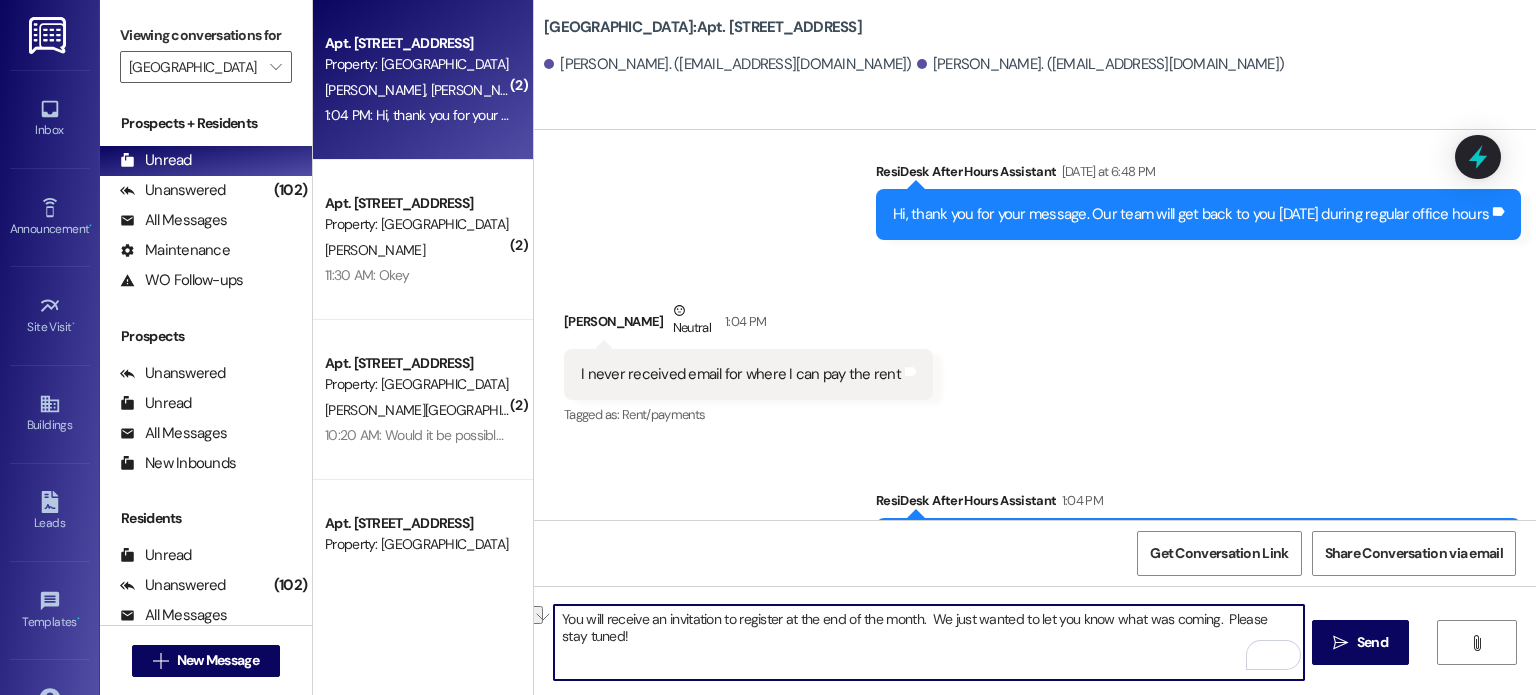 click on "You will receive an invitation to register at the end of the month.  We just wanted to let you know what was coming.  Please stay tuned!" at bounding box center [928, 642] 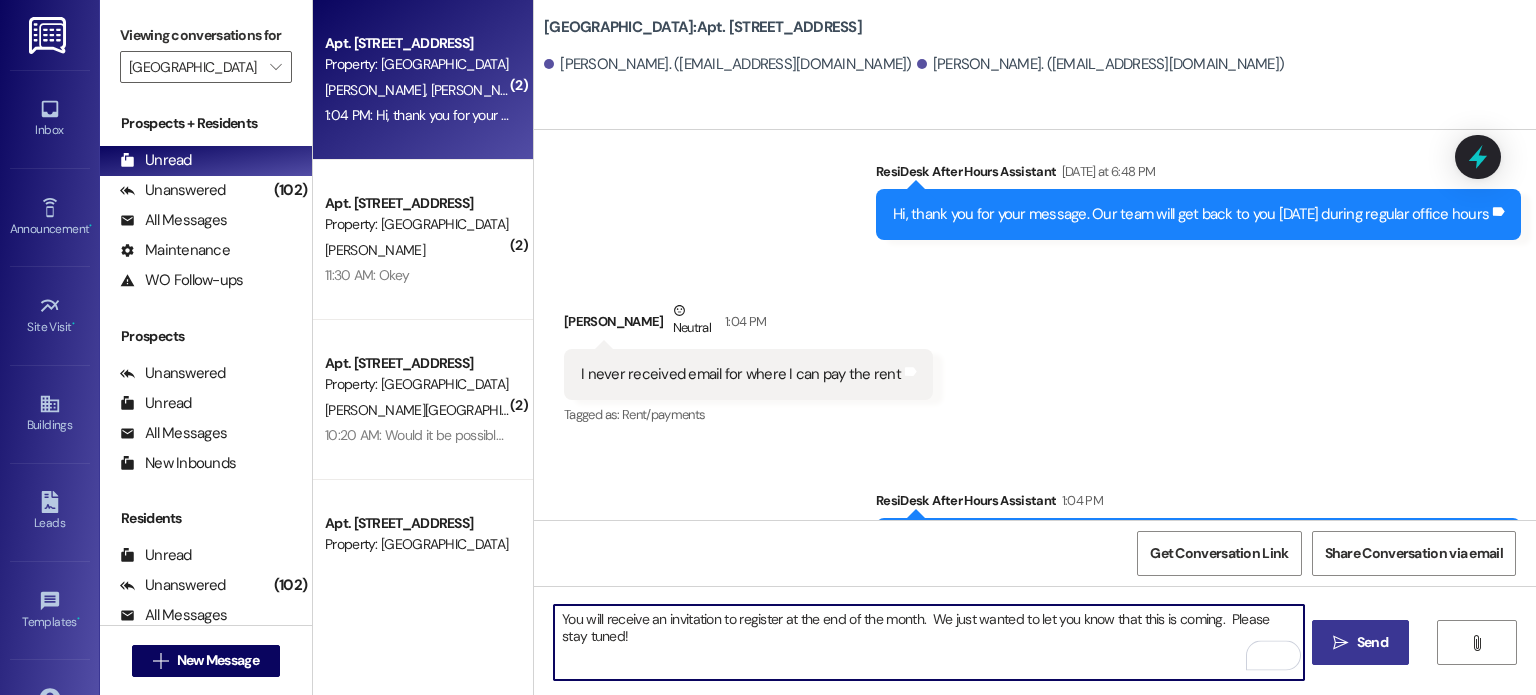 type on "You will receive an invitation to register at the end of the month.  We just wanted to let you know that this is coming.  Please stay tuned!" 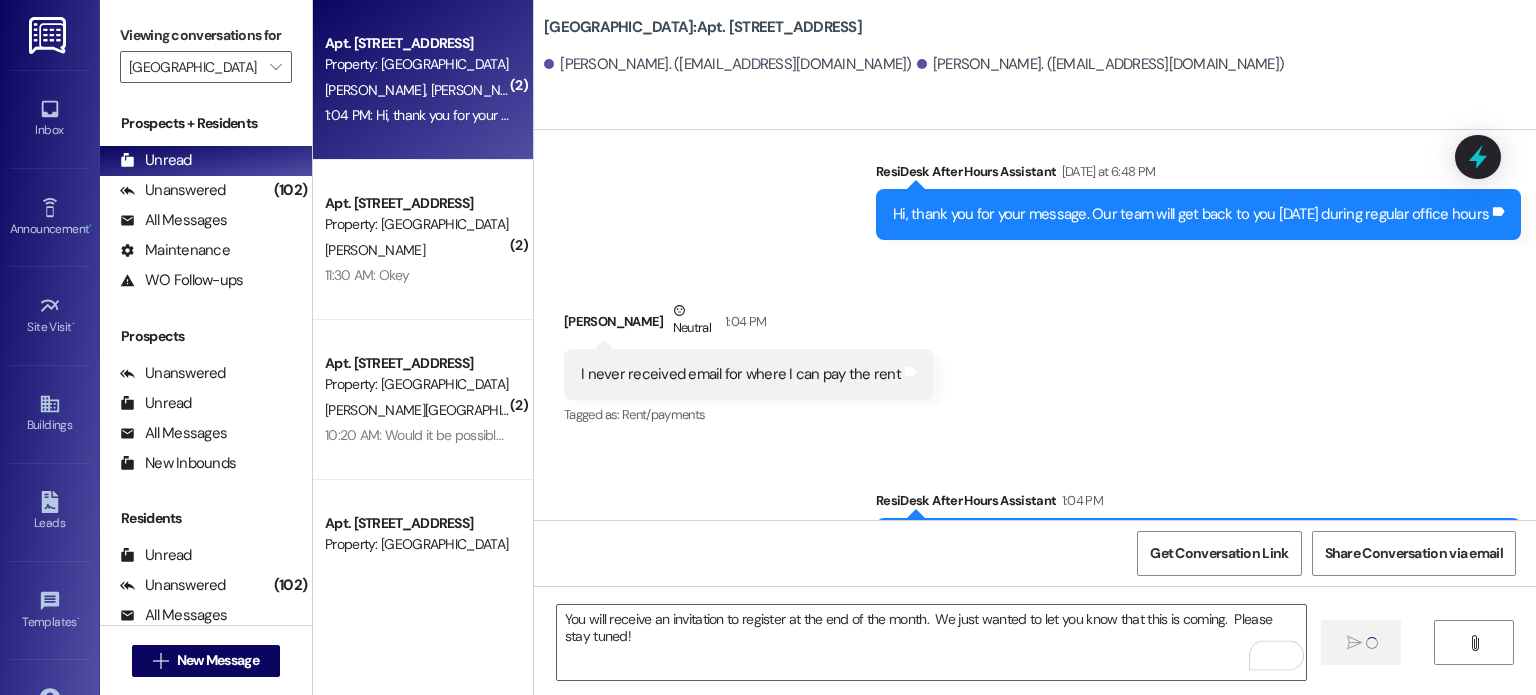 type 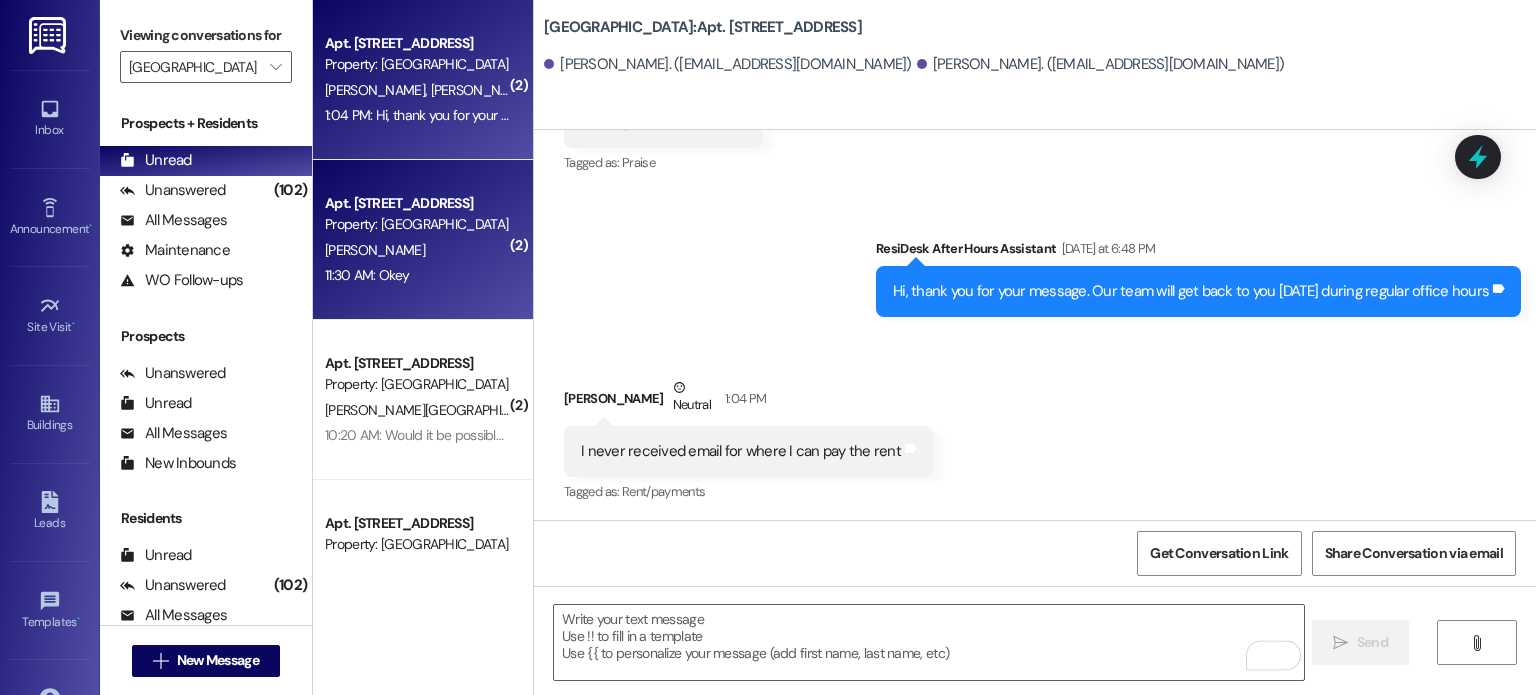 scroll, scrollTop: 6082, scrollLeft: 0, axis: vertical 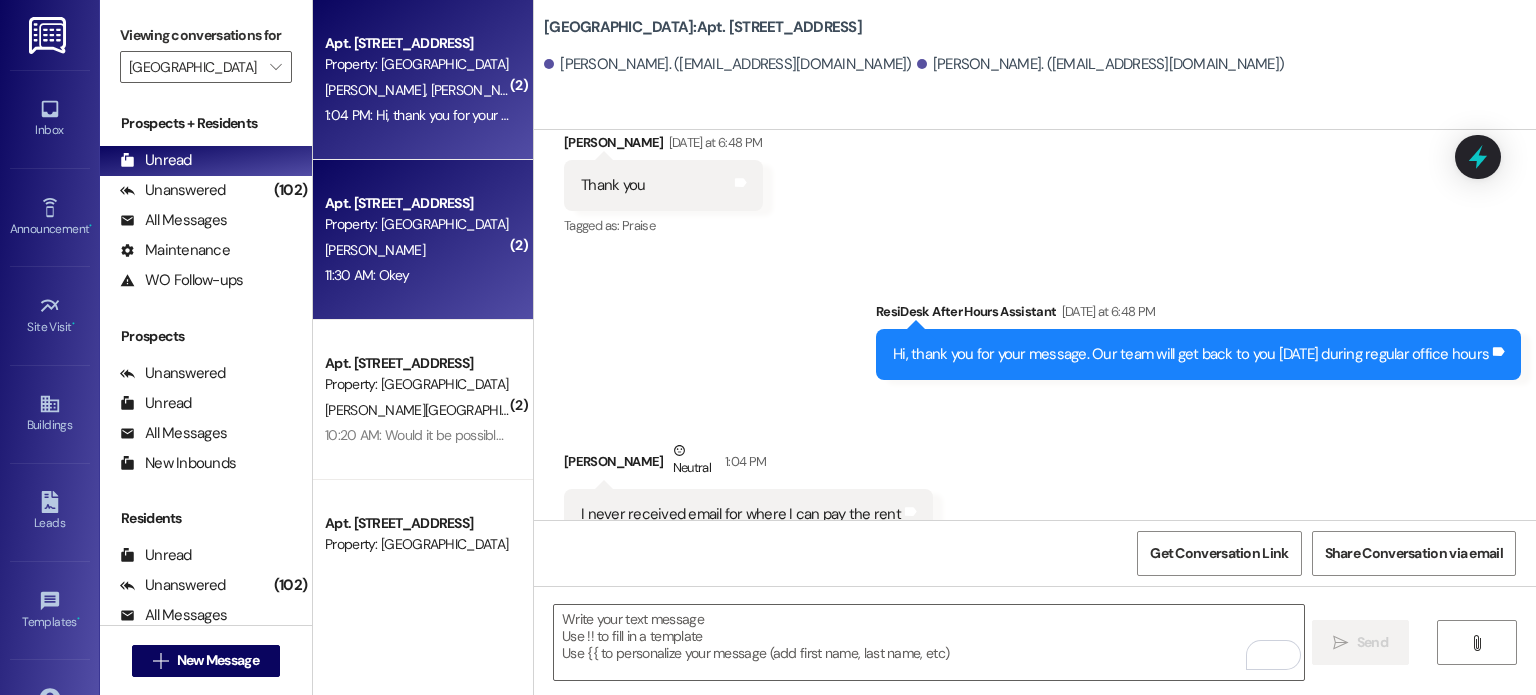 click on "Property: [GEOGRAPHIC_DATA]" at bounding box center [417, 224] 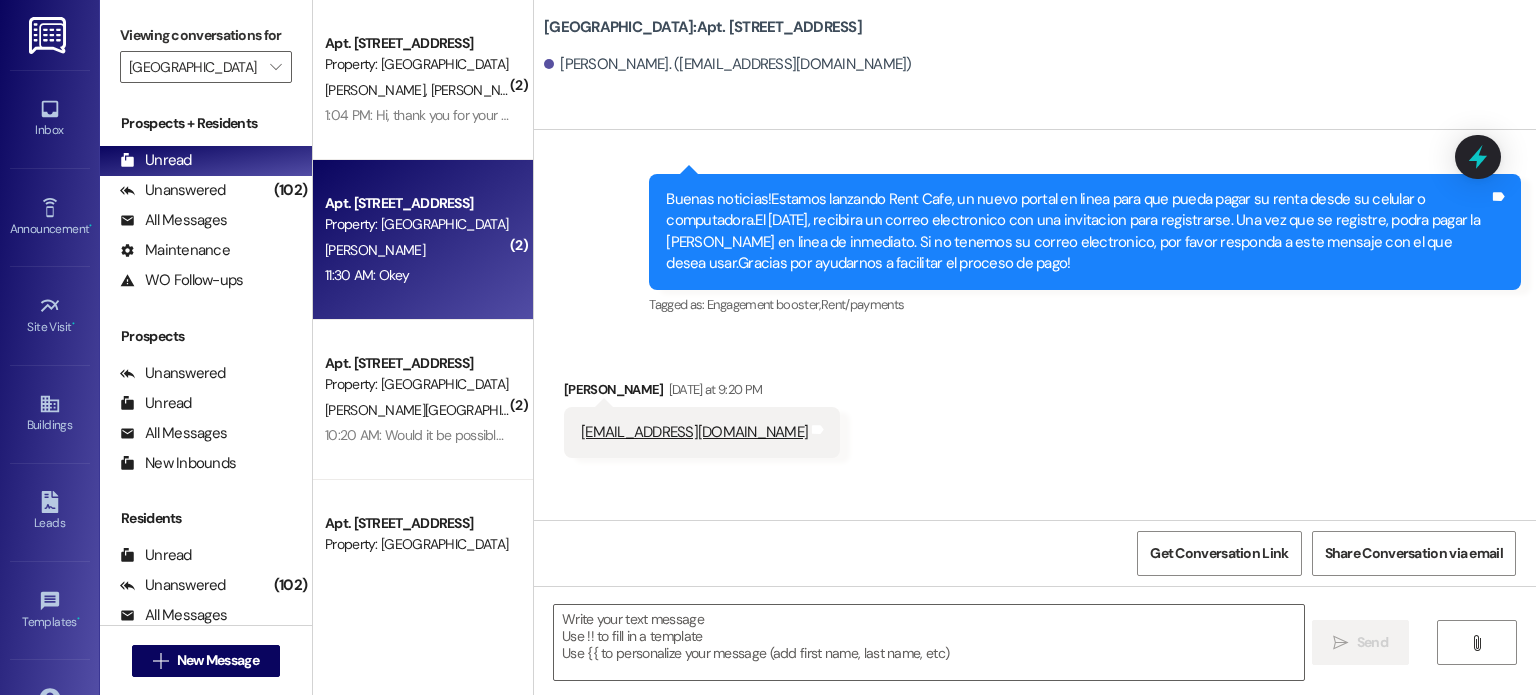 scroll, scrollTop: 10497, scrollLeft: 0, axis: vertical 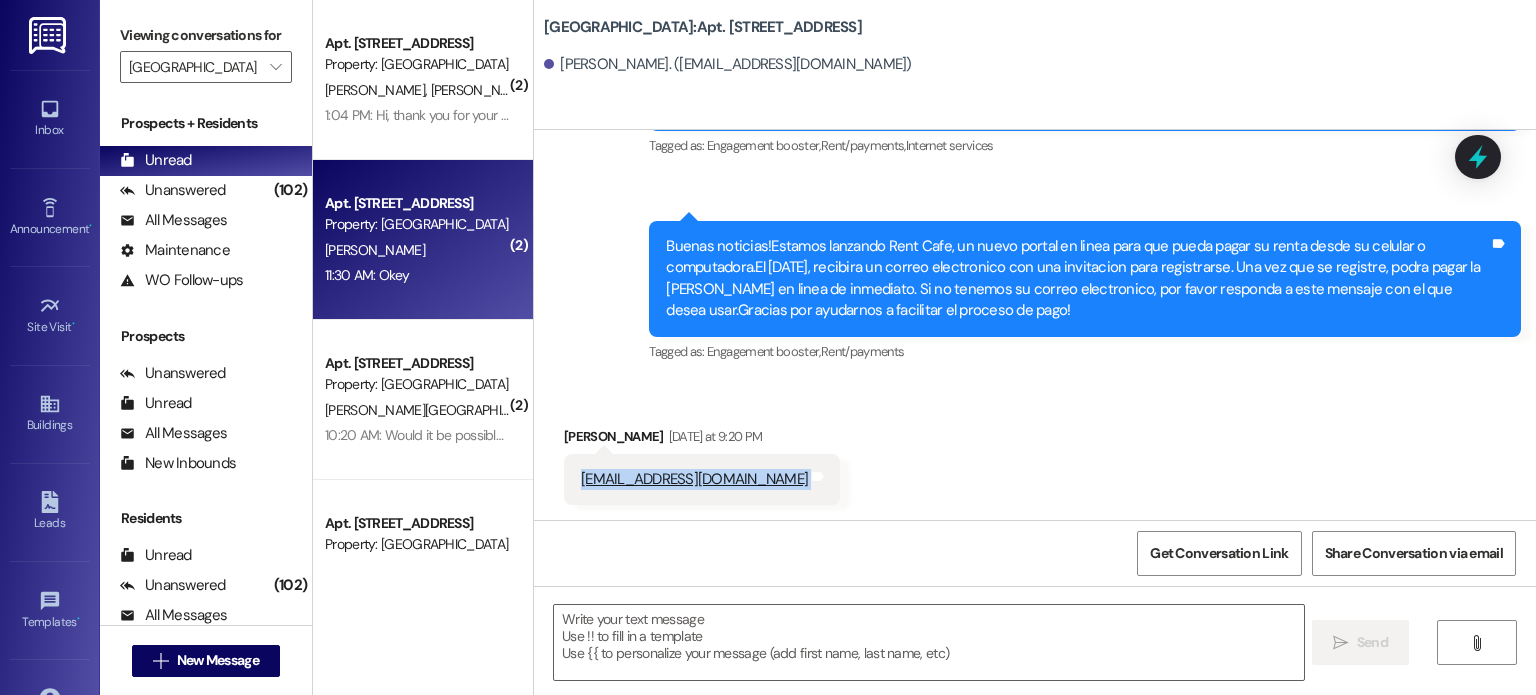 drag, startPoint x: 753, startPoint y: 370, endPoint x: 565, endPoint y: 365, distance: 188.06648 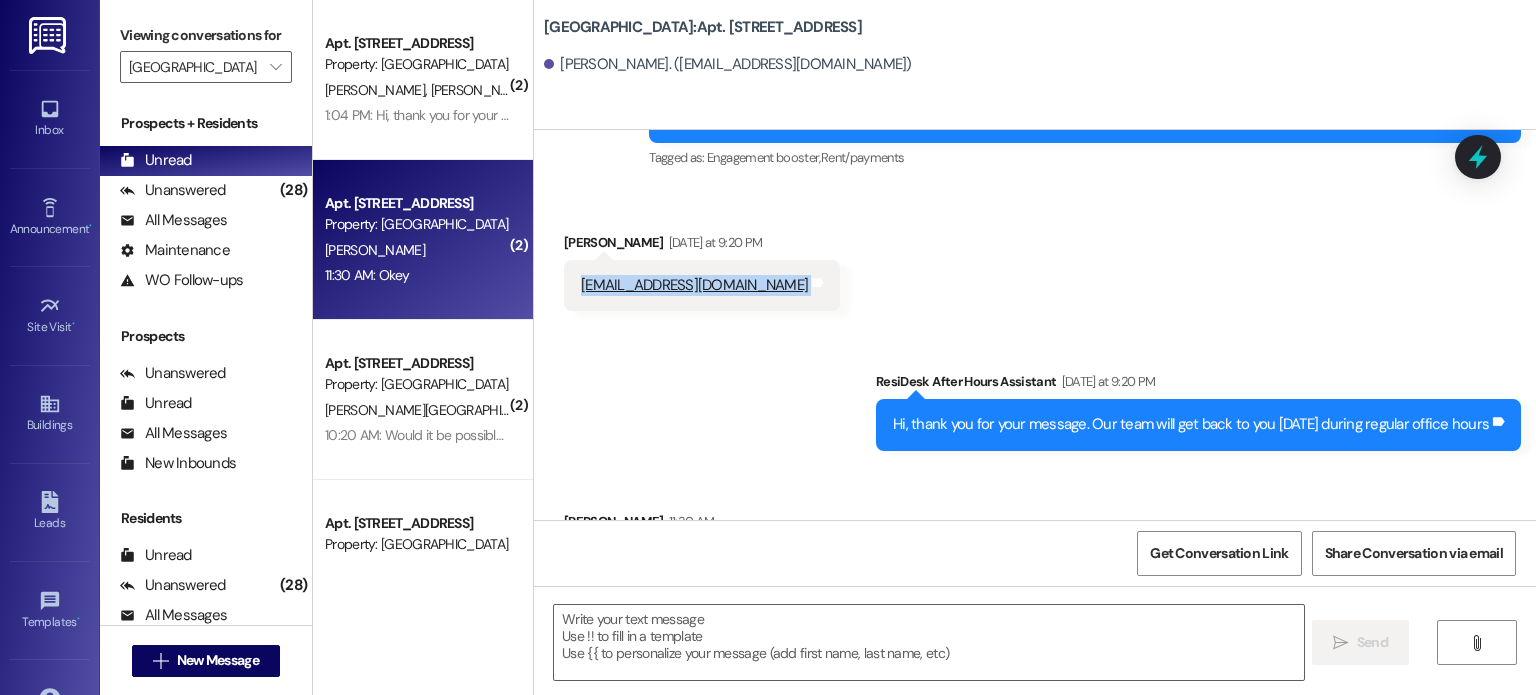 scroll, scrollTop: 10698, scrollLeft: 0, axis: vertical 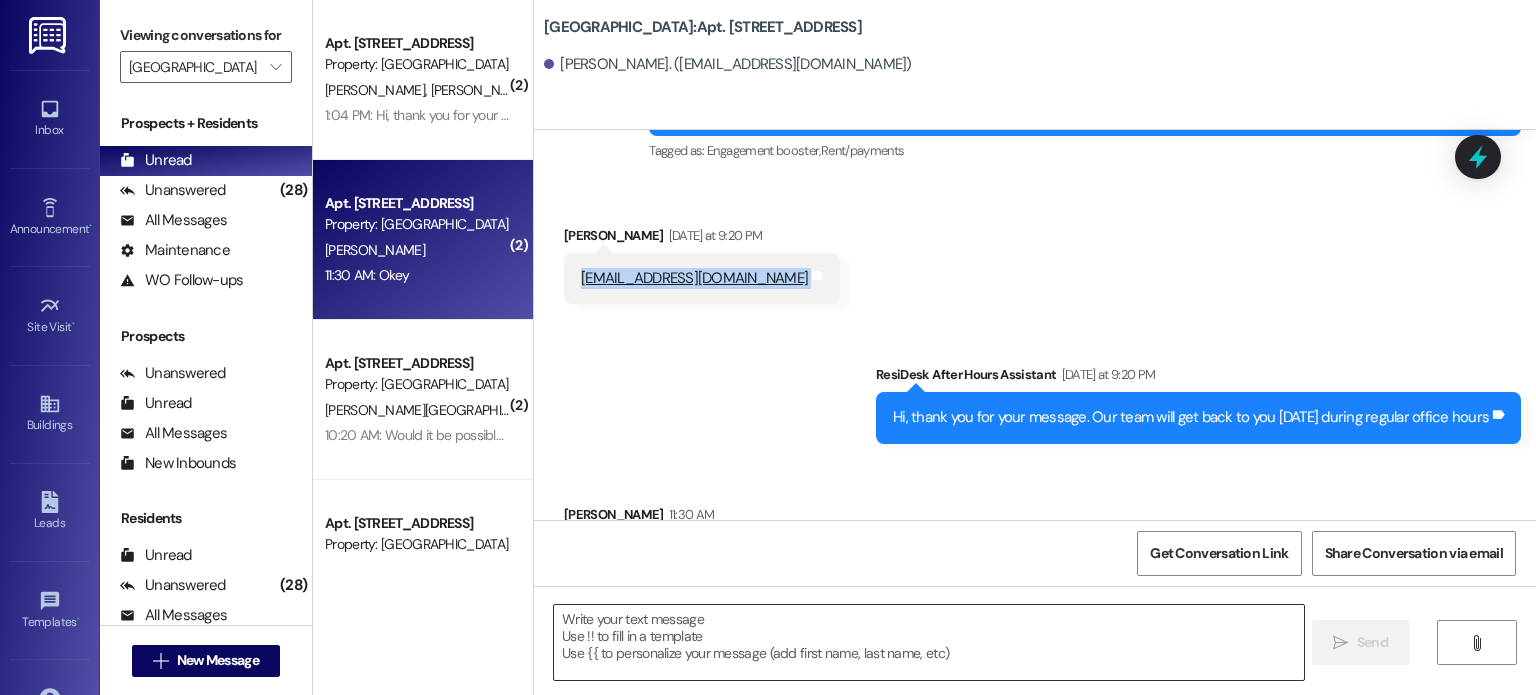 click at bounding box center [928, 642] 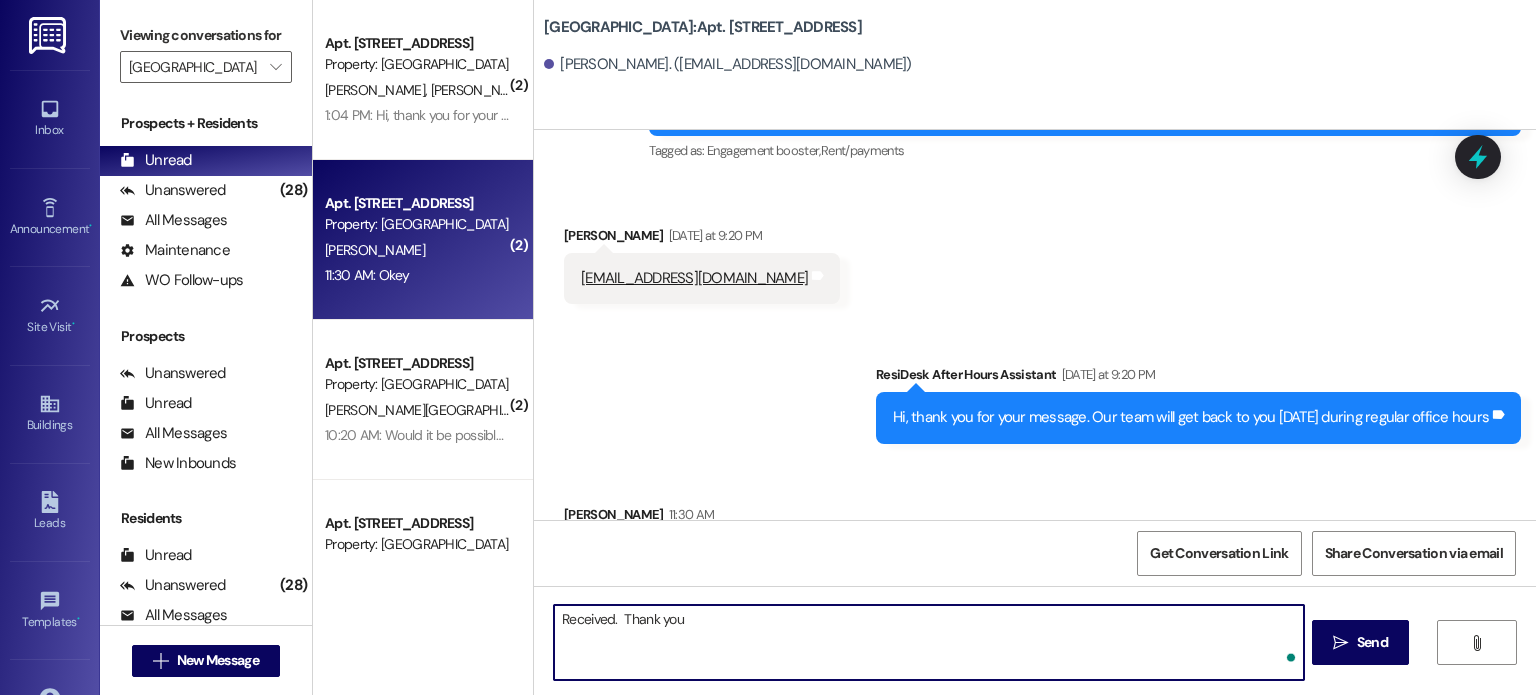 type on "Received.  Thank you!" 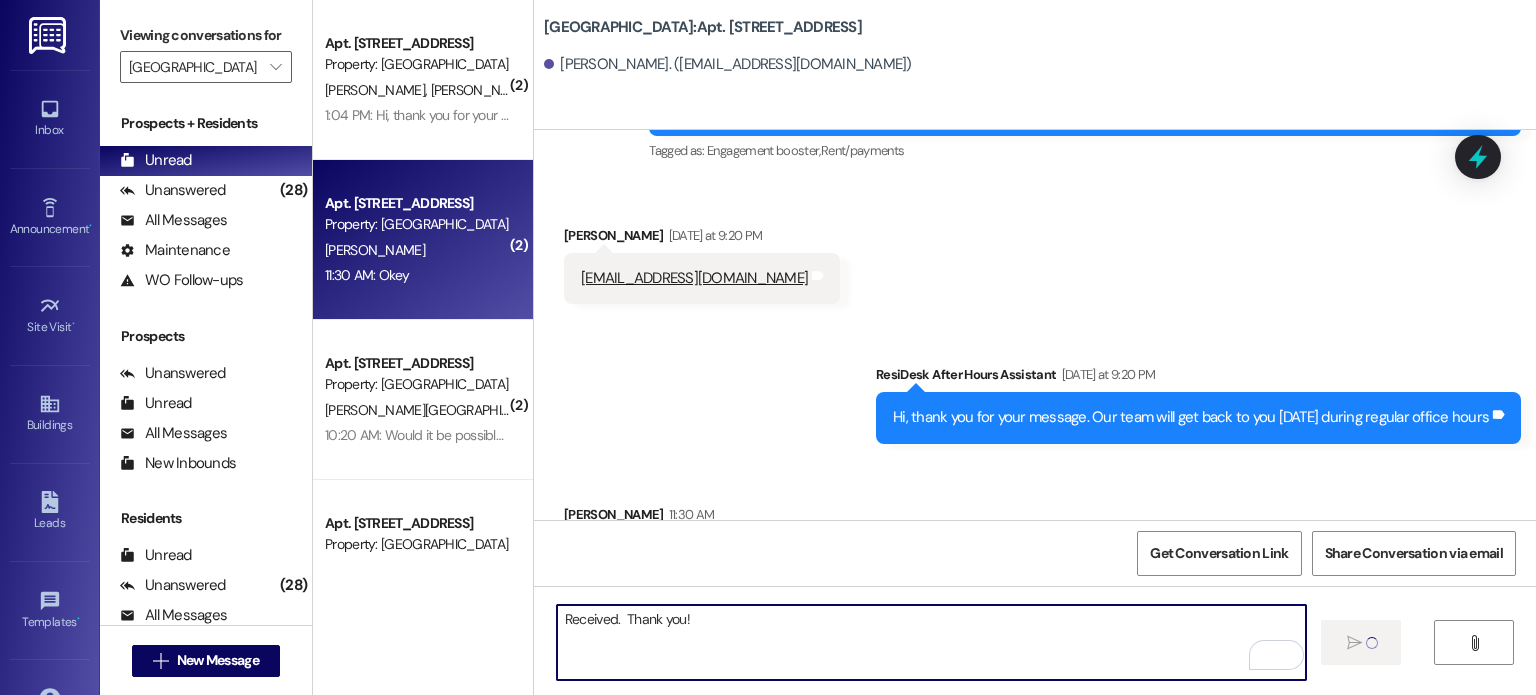 type 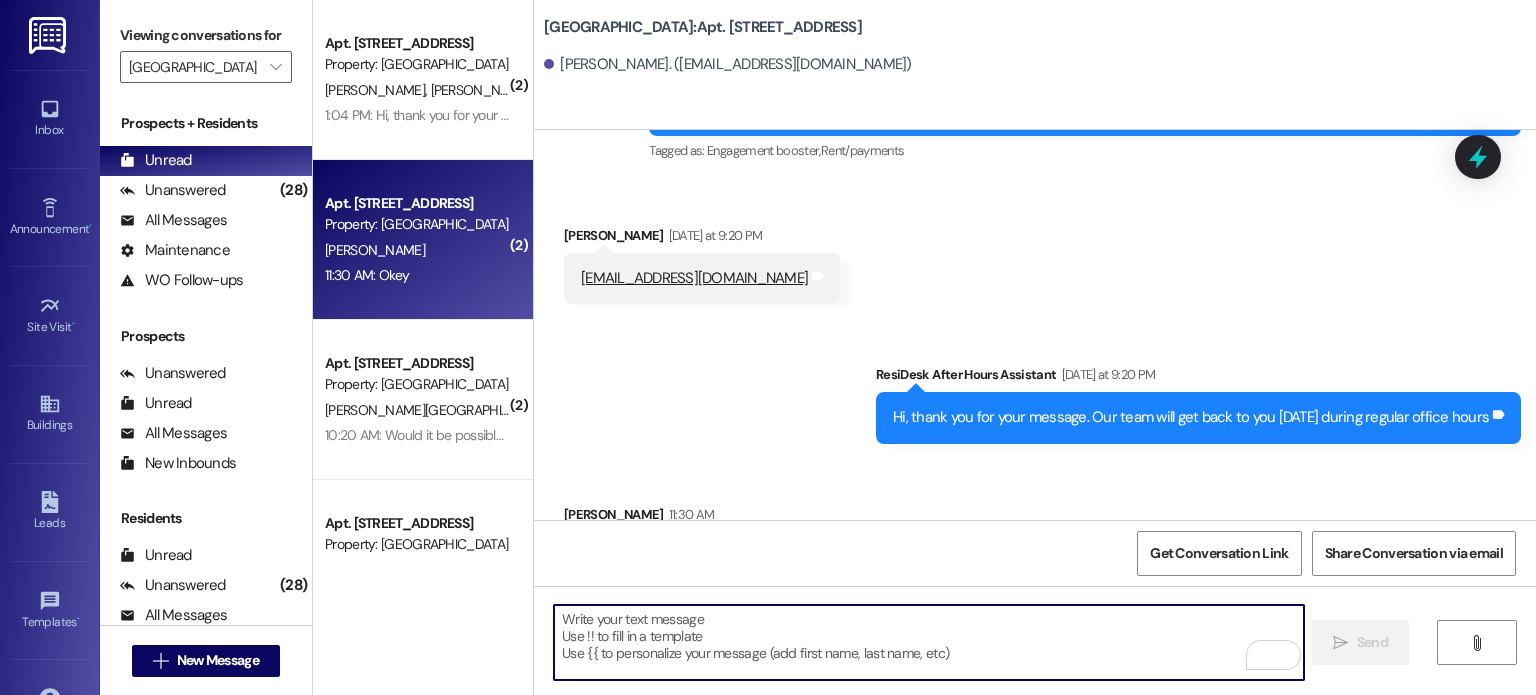 scroll, scrollTop: 10697, scrollLeft: 0, axis: vertical 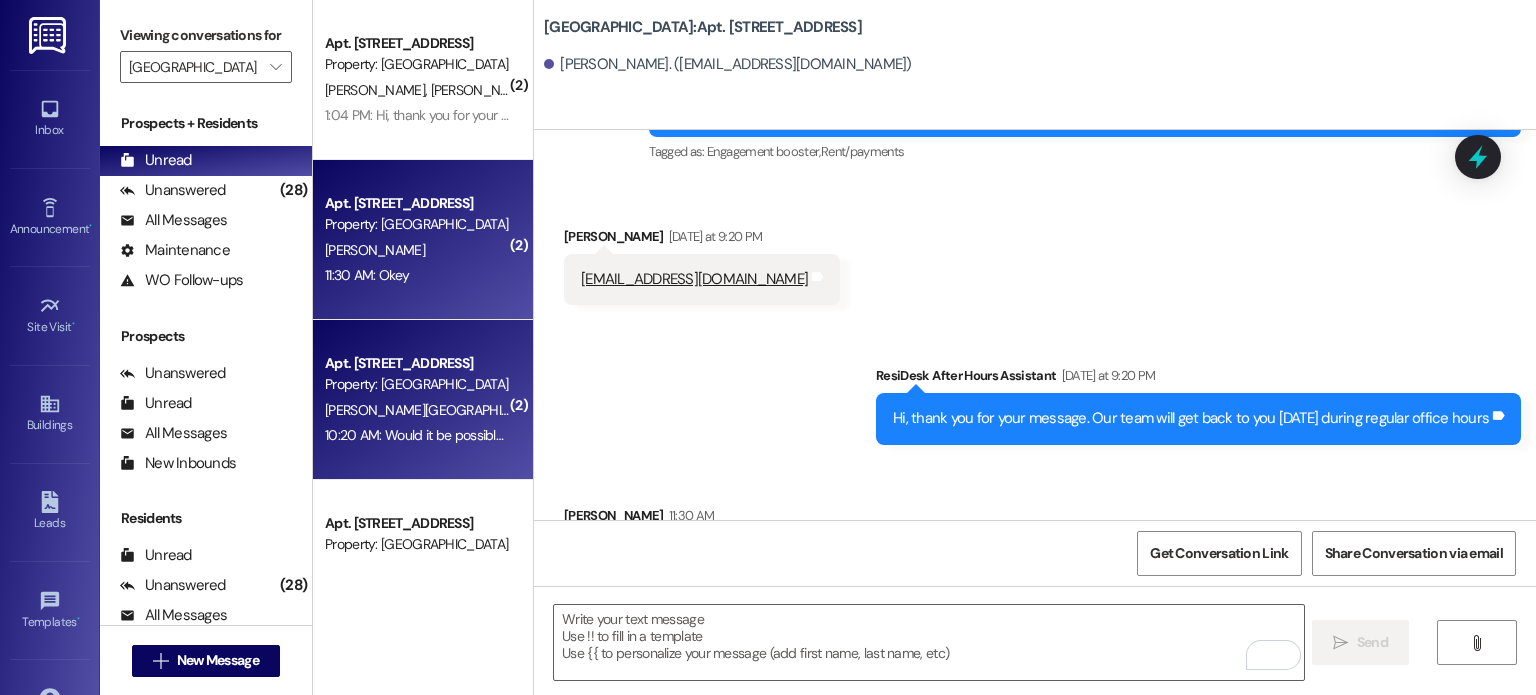 click on "K. Armijo" at bounding box center [417, 410] 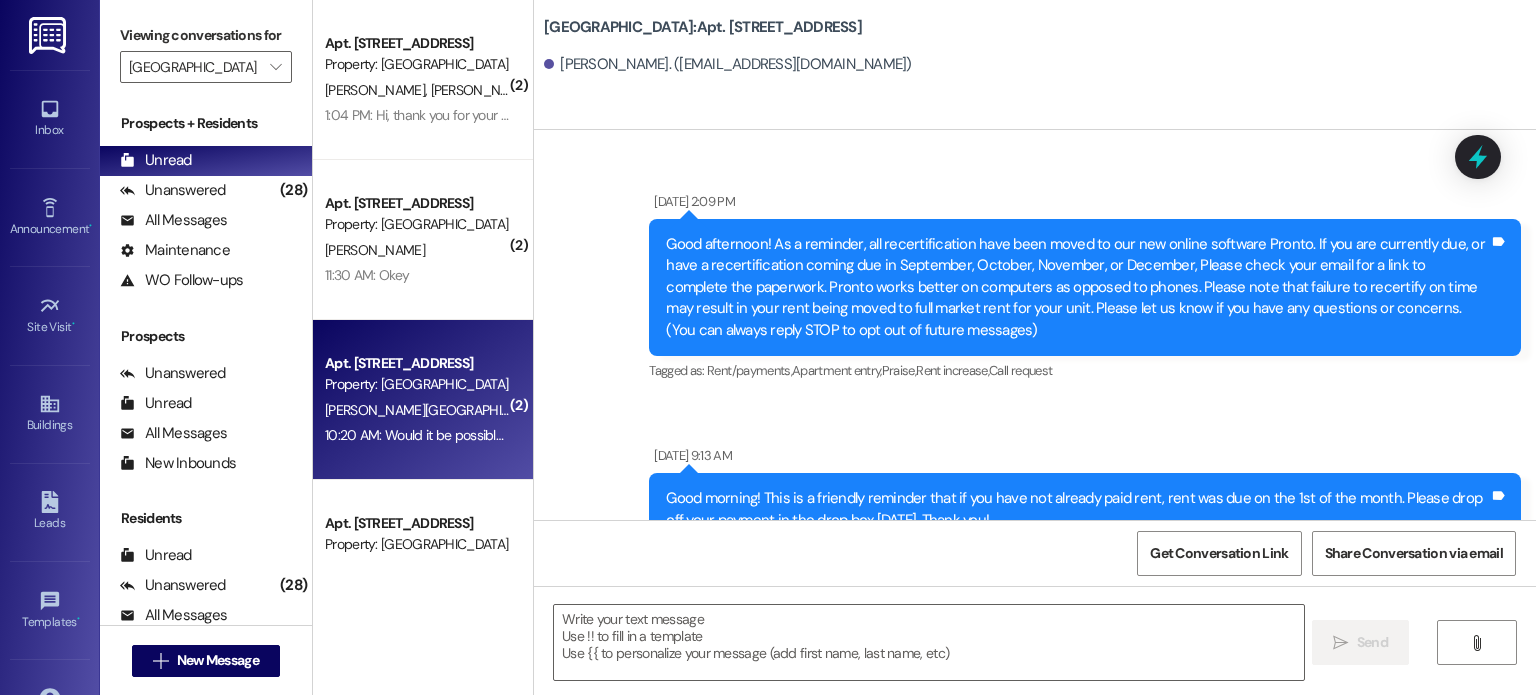 scroll, scrollTop: 19972, scrollLeft: 0, axis: vertical 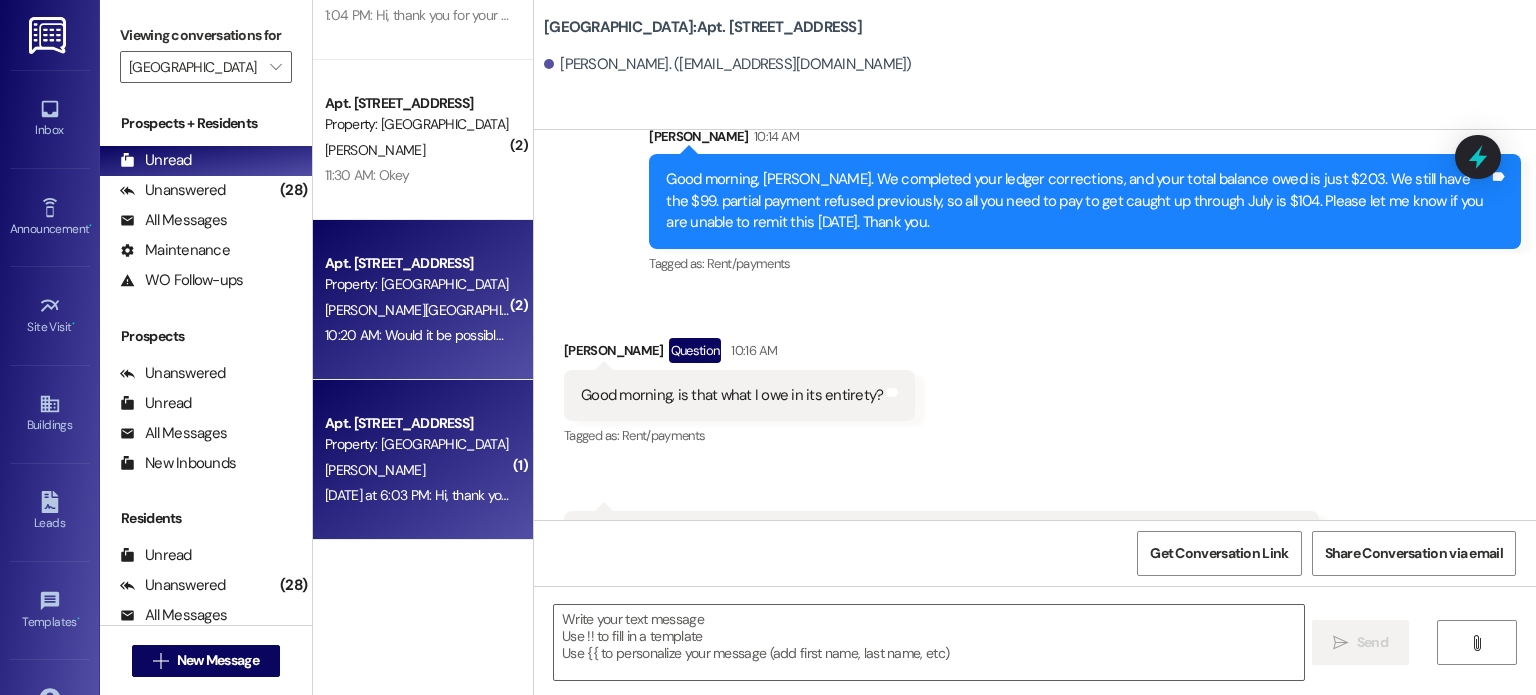 click on "D. Romero" at bounding box center (375, 470) 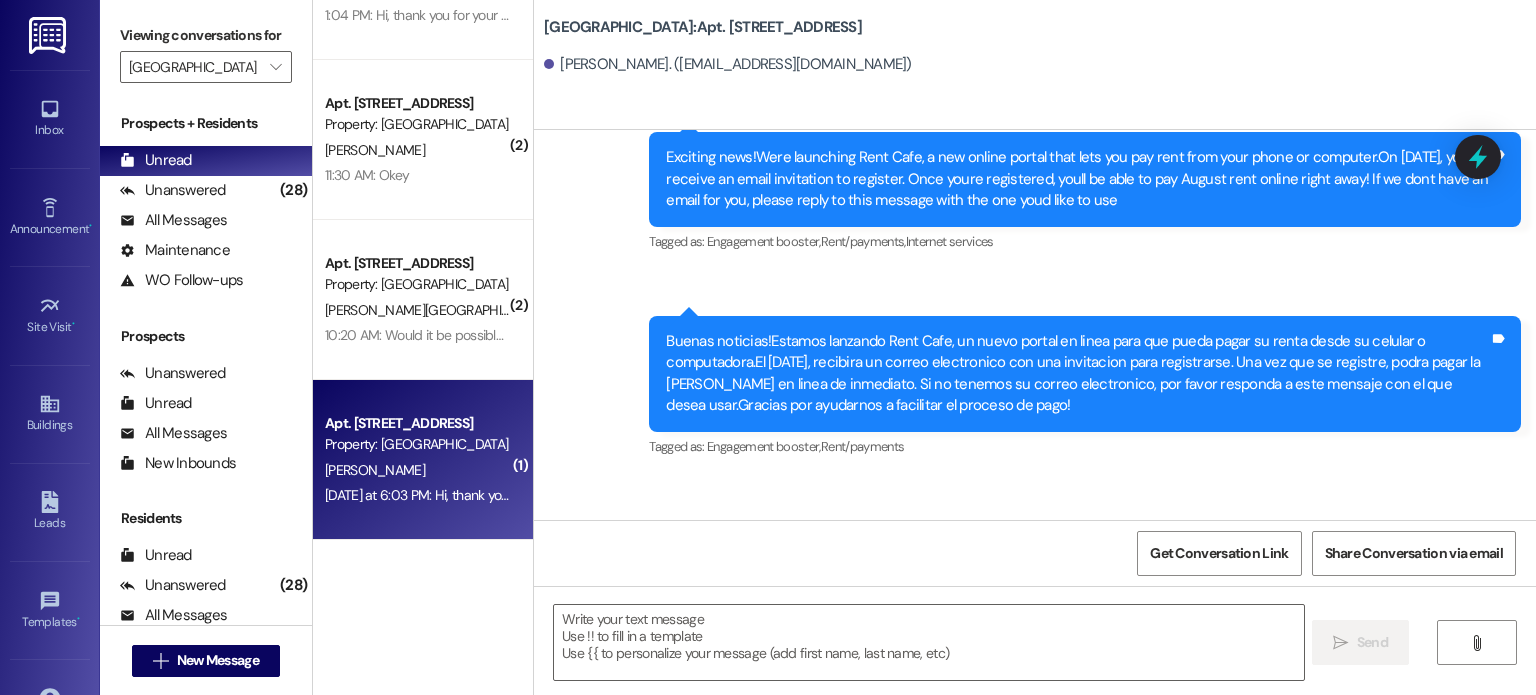 scroll, scrollTop: 53980, scrollLeft: 0, axis: vertical 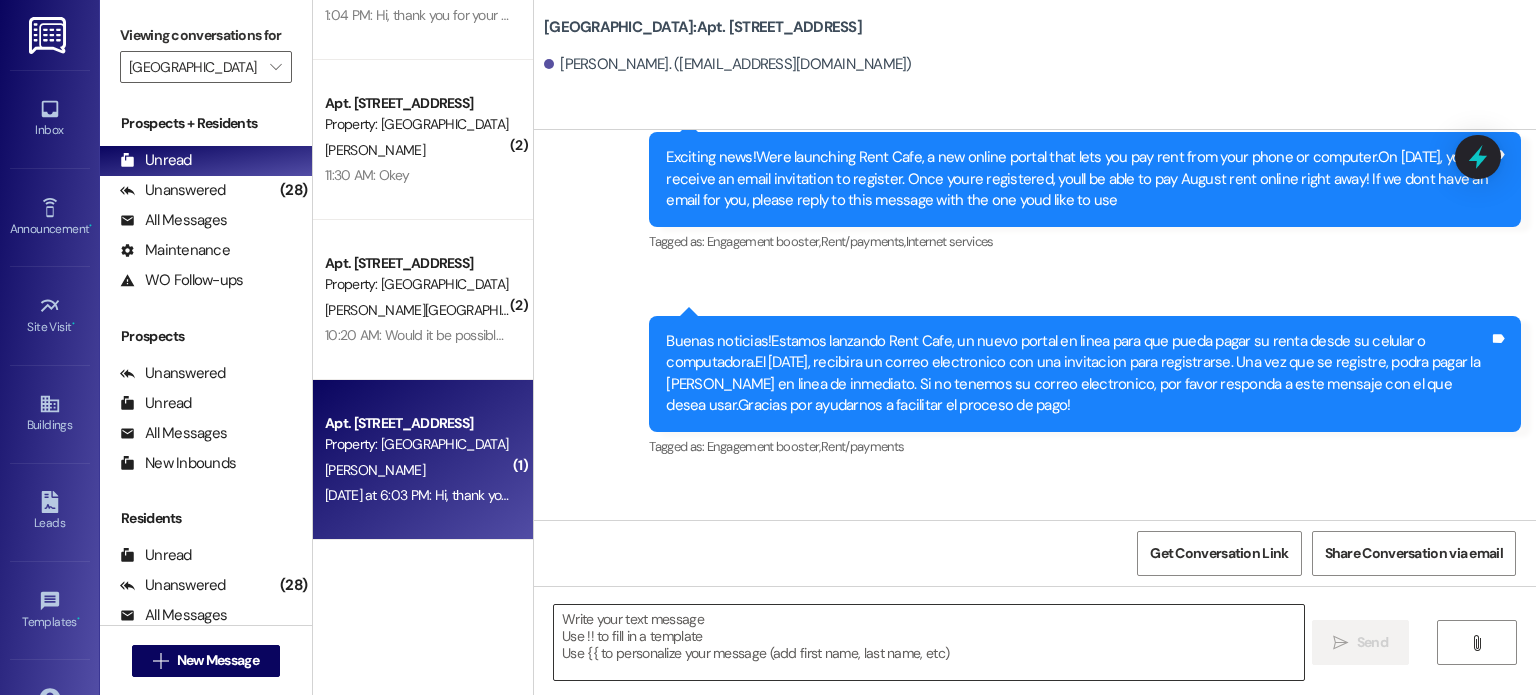 click at bounding box center [928, 642] 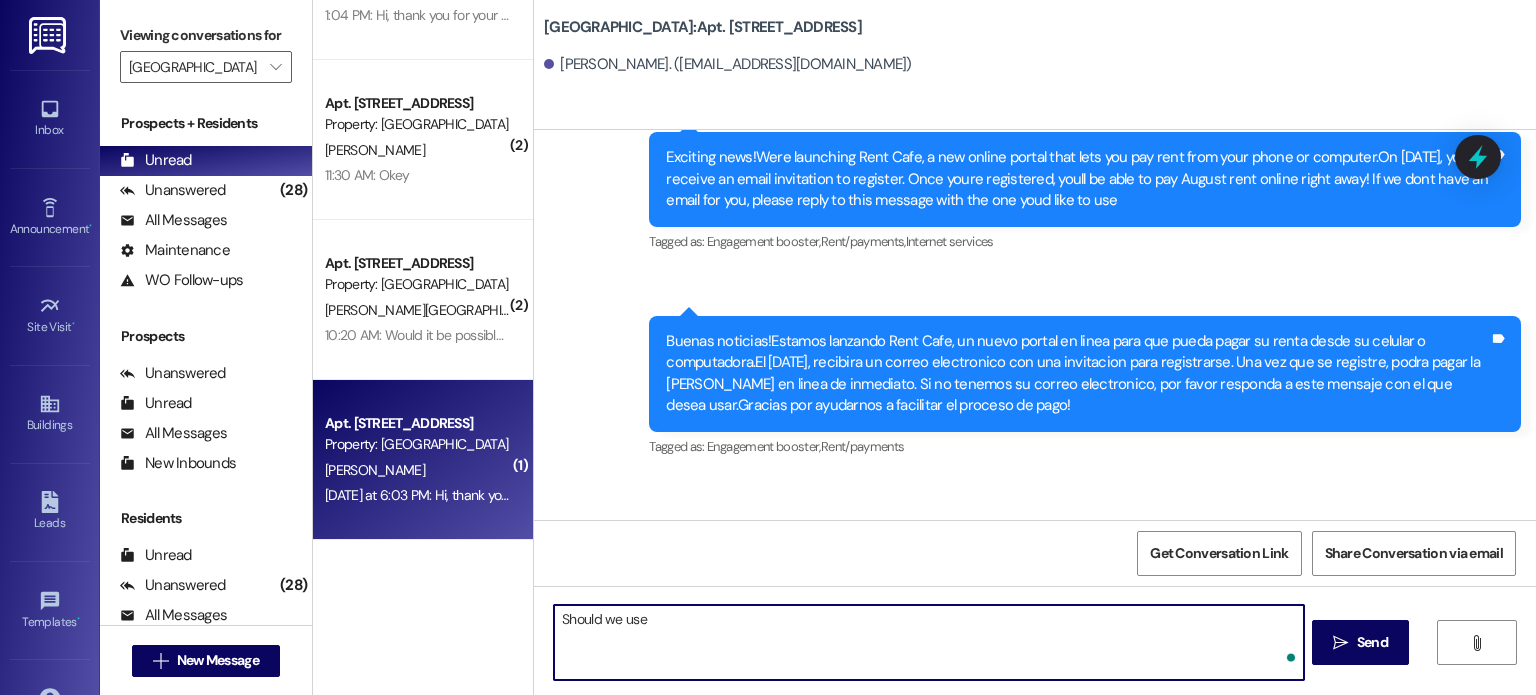 paste on "Sabrina.romero1995@gmail.com" 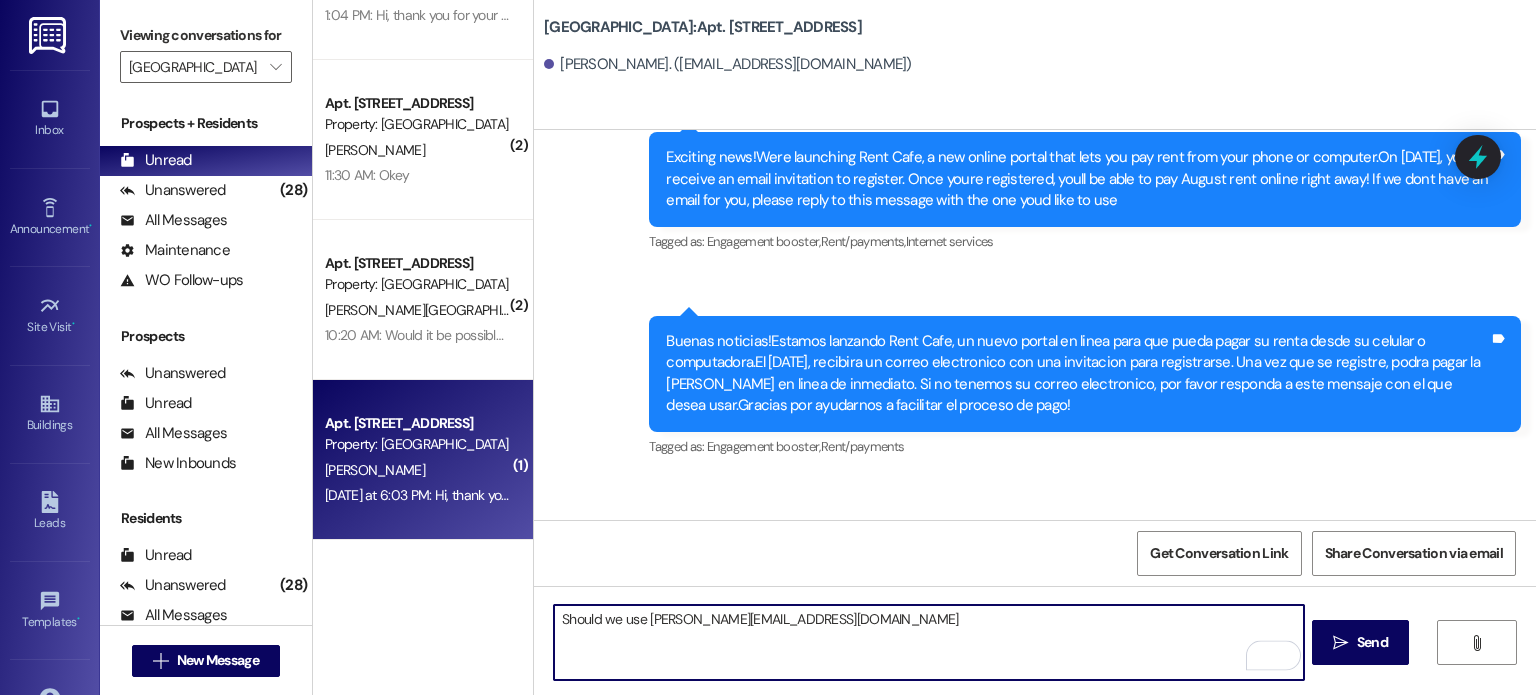 click on "Should we use Sabrina.romero1995@gmail.com" at bounding box center (928, 642) 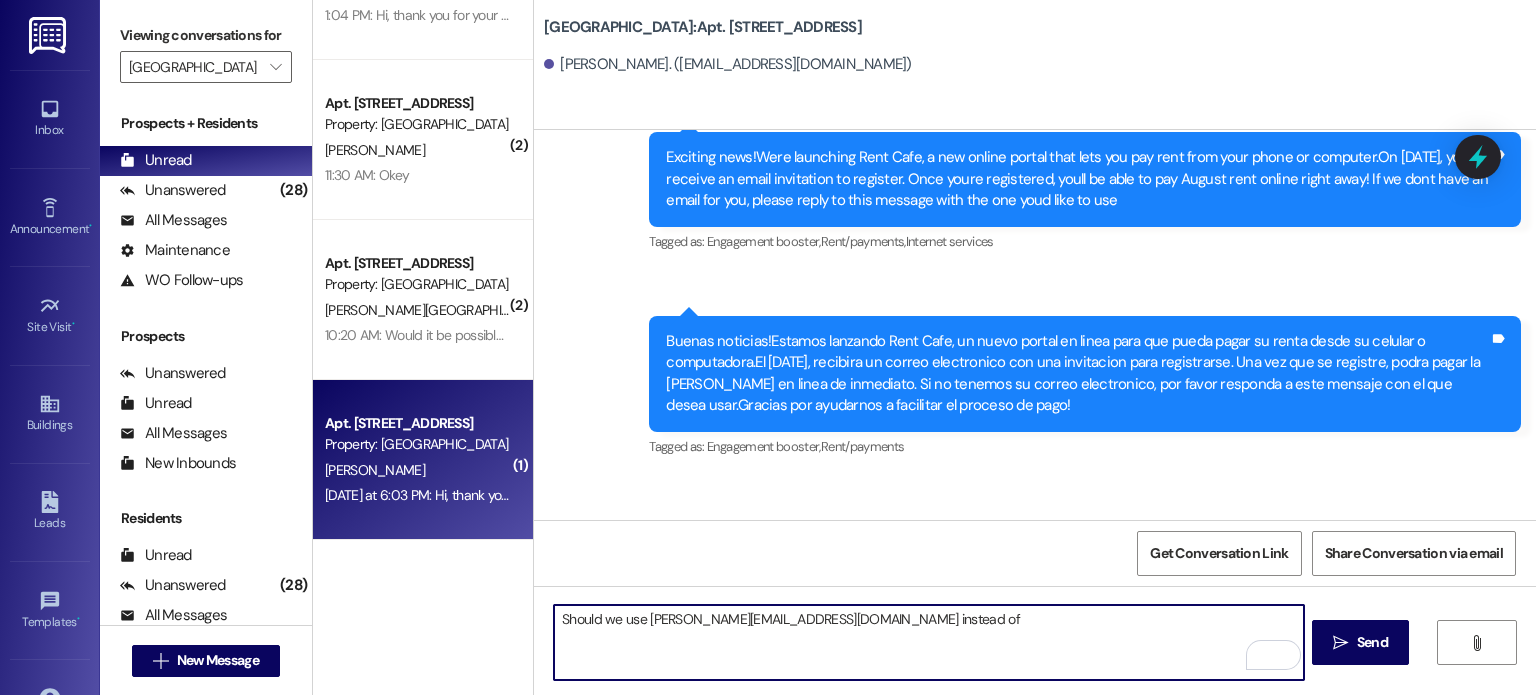 paste on "donnaromero060@gmail.com" 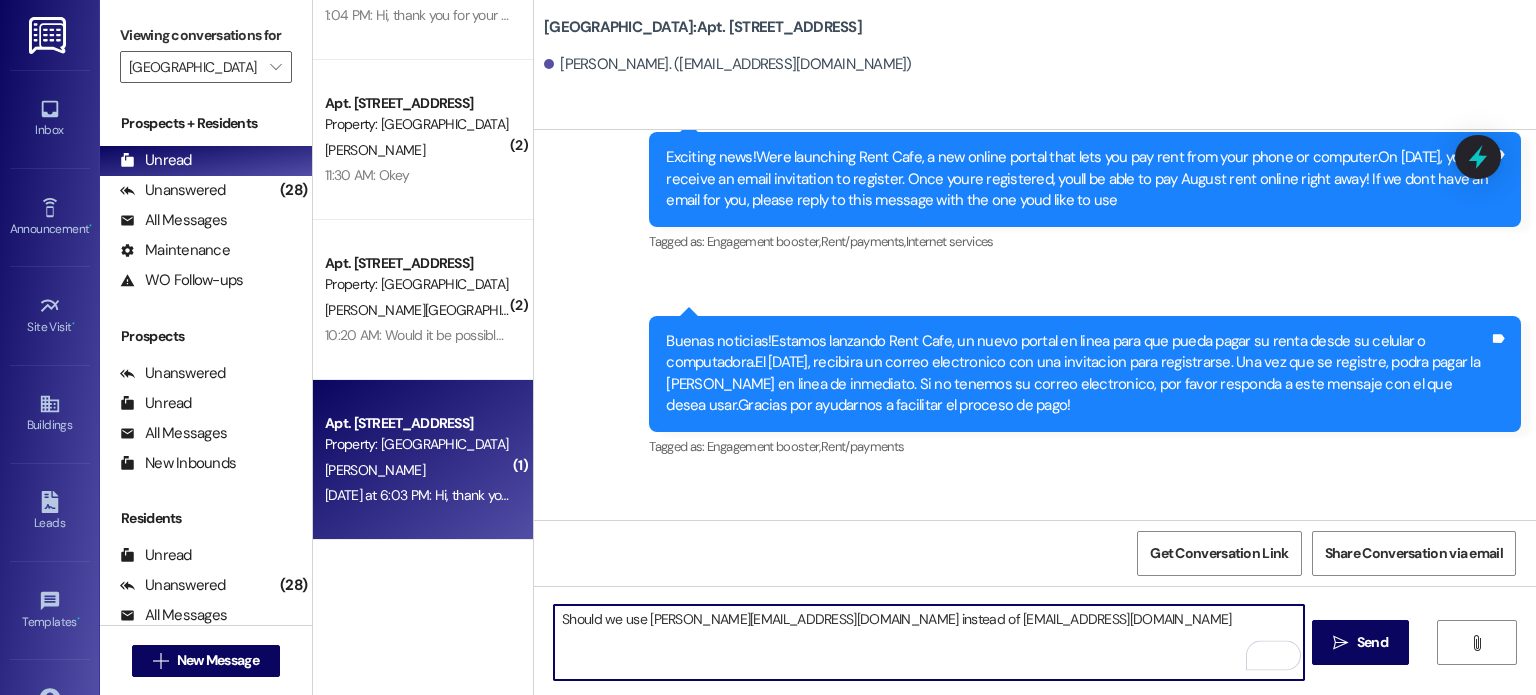 click on "Should we use Sabrina.romero1995@gmail.com instead of donnaromero060@gmail.com" at bounding box center (928, 642) 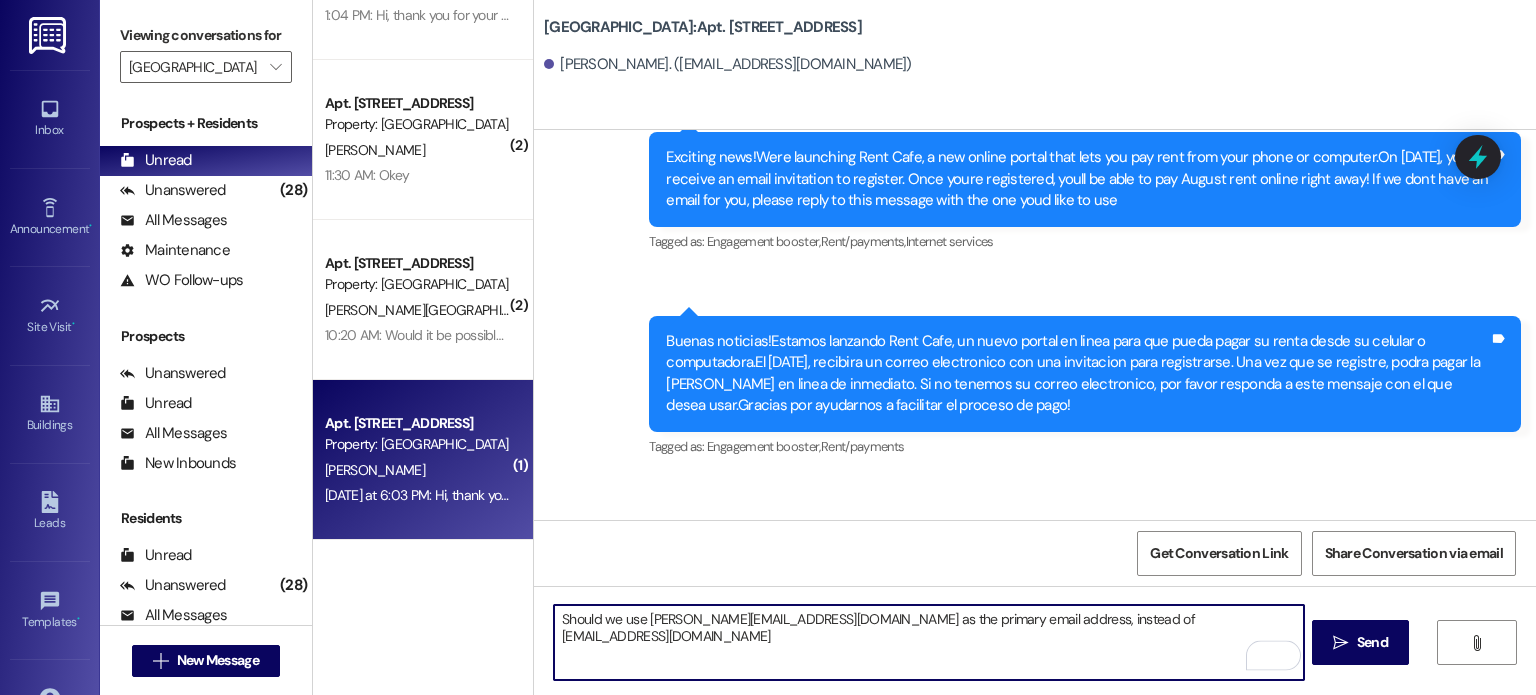 click on "Should we use Sabrina.romero1995@gmail.com as the primary email address, instead of donnaromero060@gmail.com" at bounding box center (928, 642) 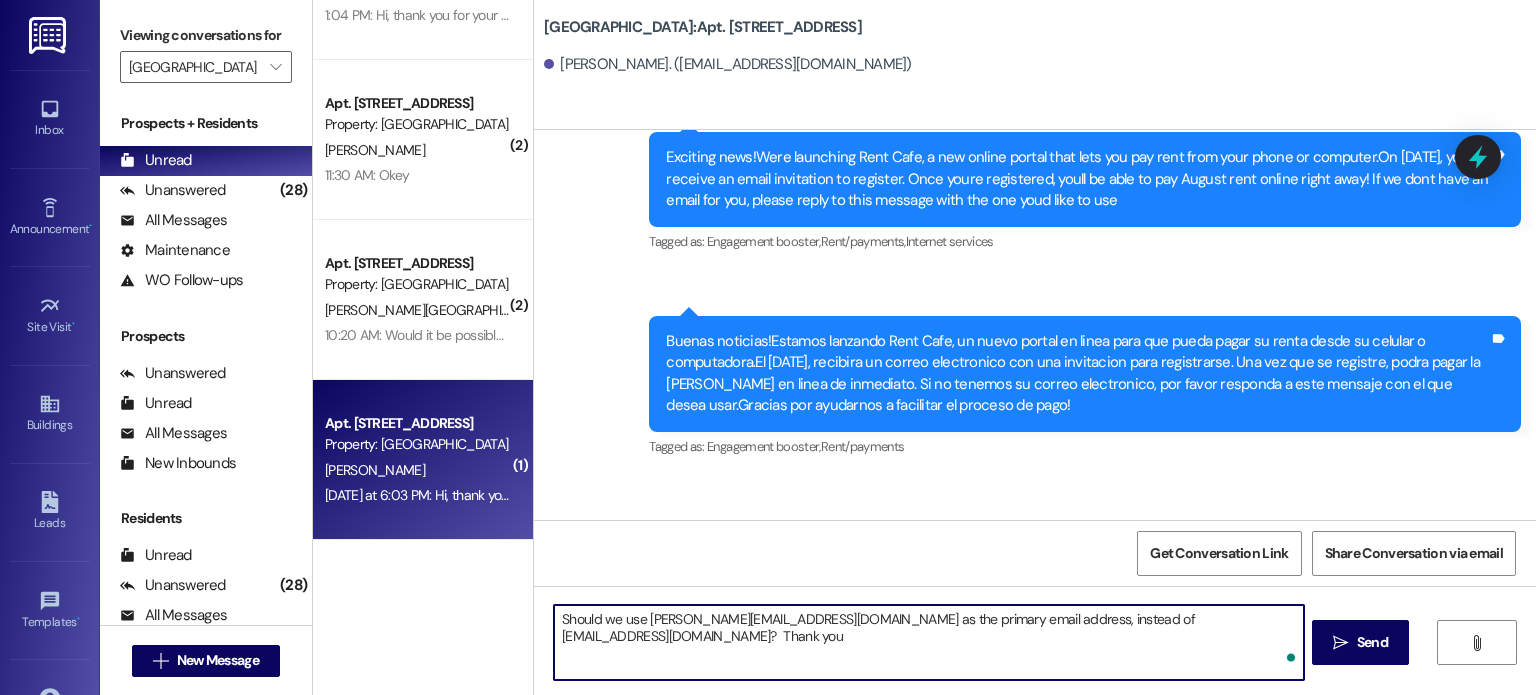 type on "Should we use Sabrina.romero1995@gmail.com as the primary email address, instead of donnaromero060@gmail.com?  Thank you!" 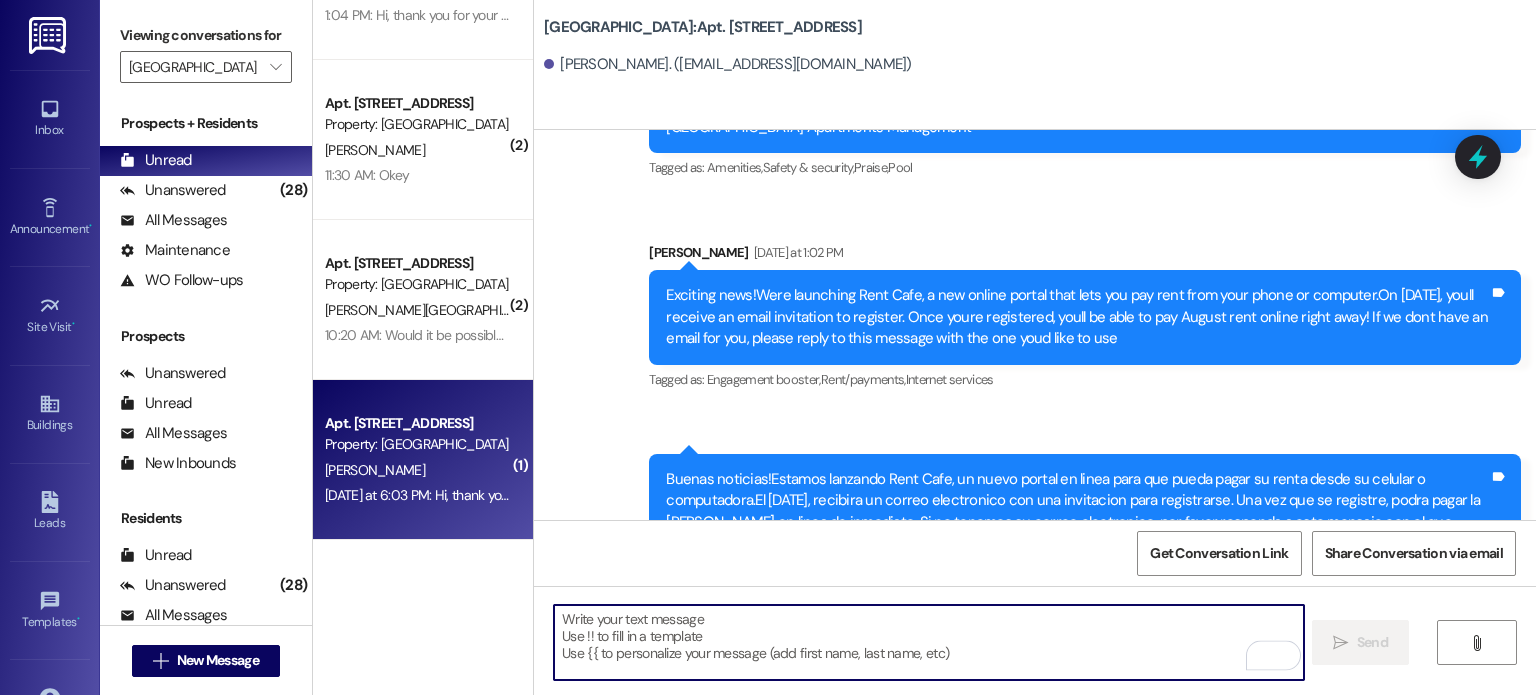 scroll, scrollTop: 53840, scrollLeft: 0, axis: vertical 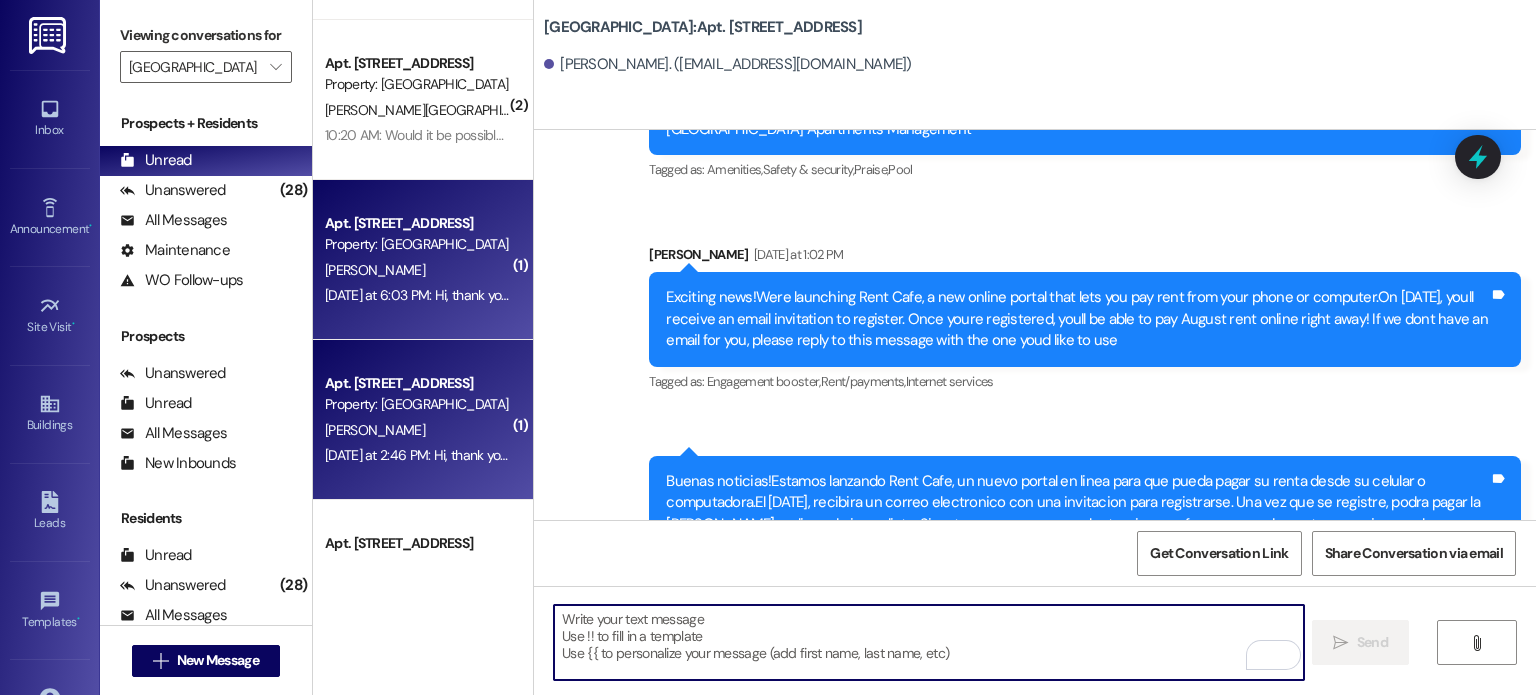 type 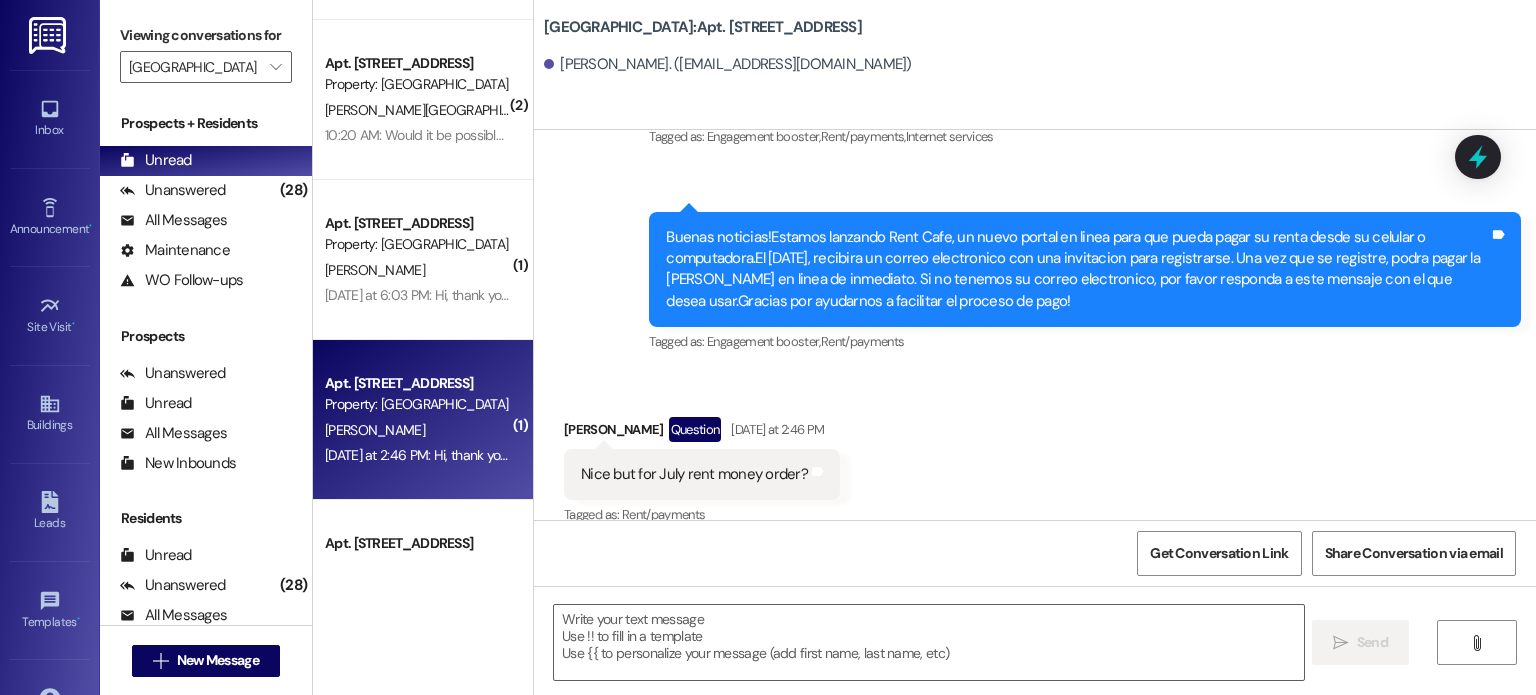 scroll, scrollTop: 18416, scrollLeft: 0, axis: vertical 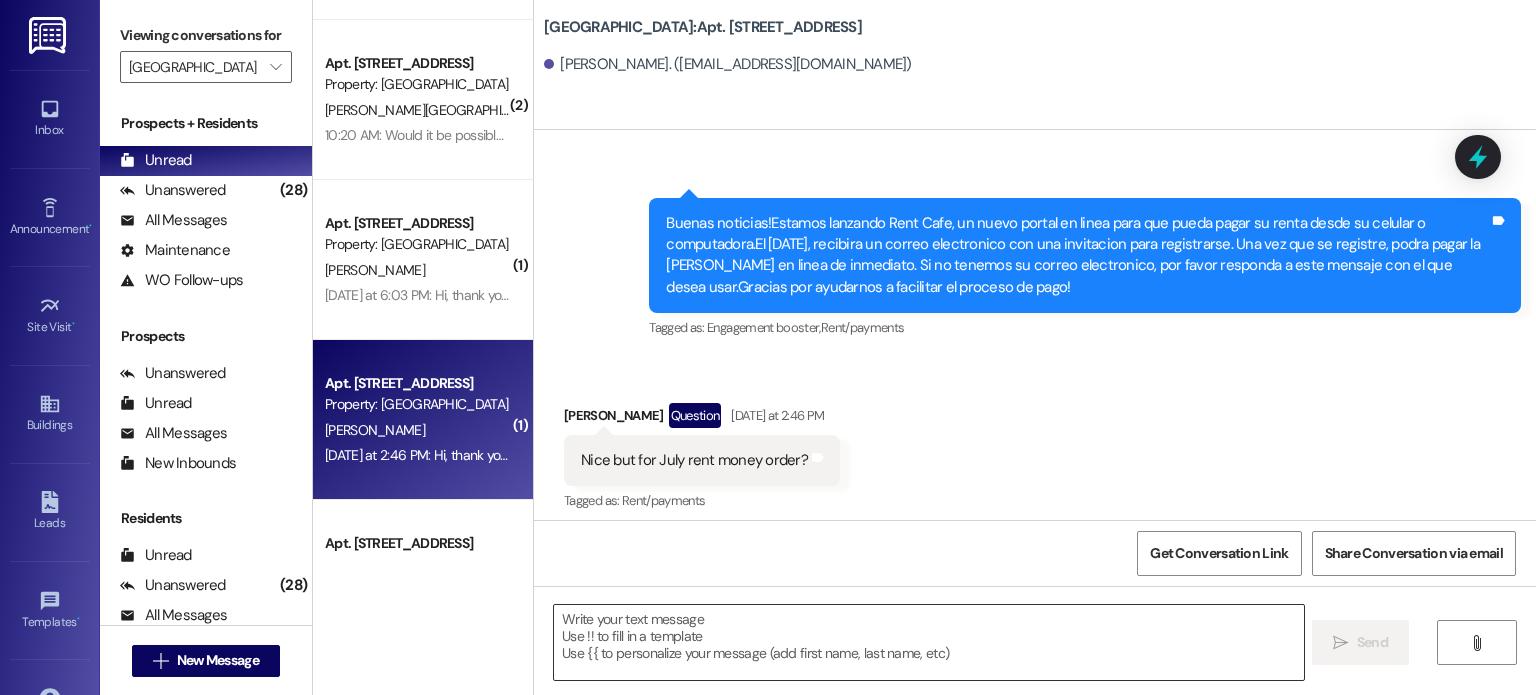 click at bounding box center [928, 642] 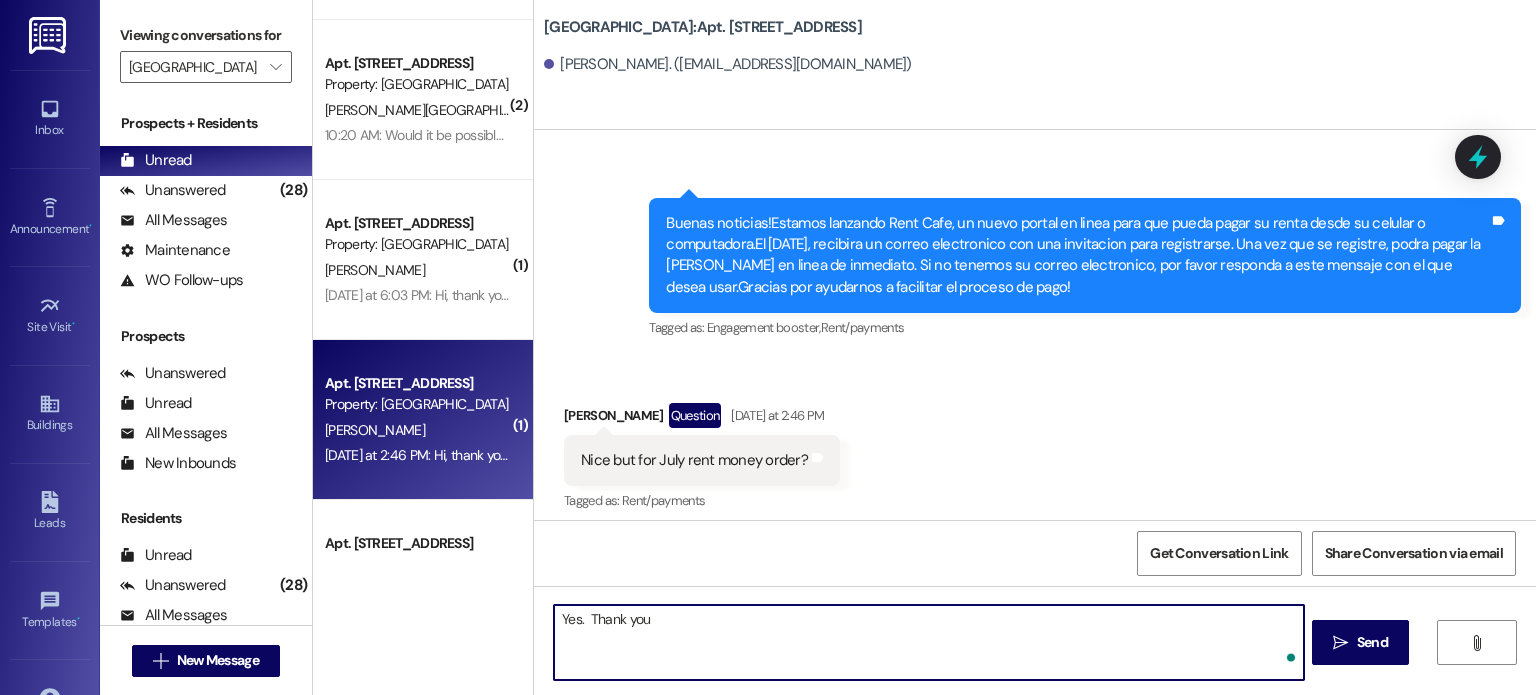 type on "Yes.  Thank you!" 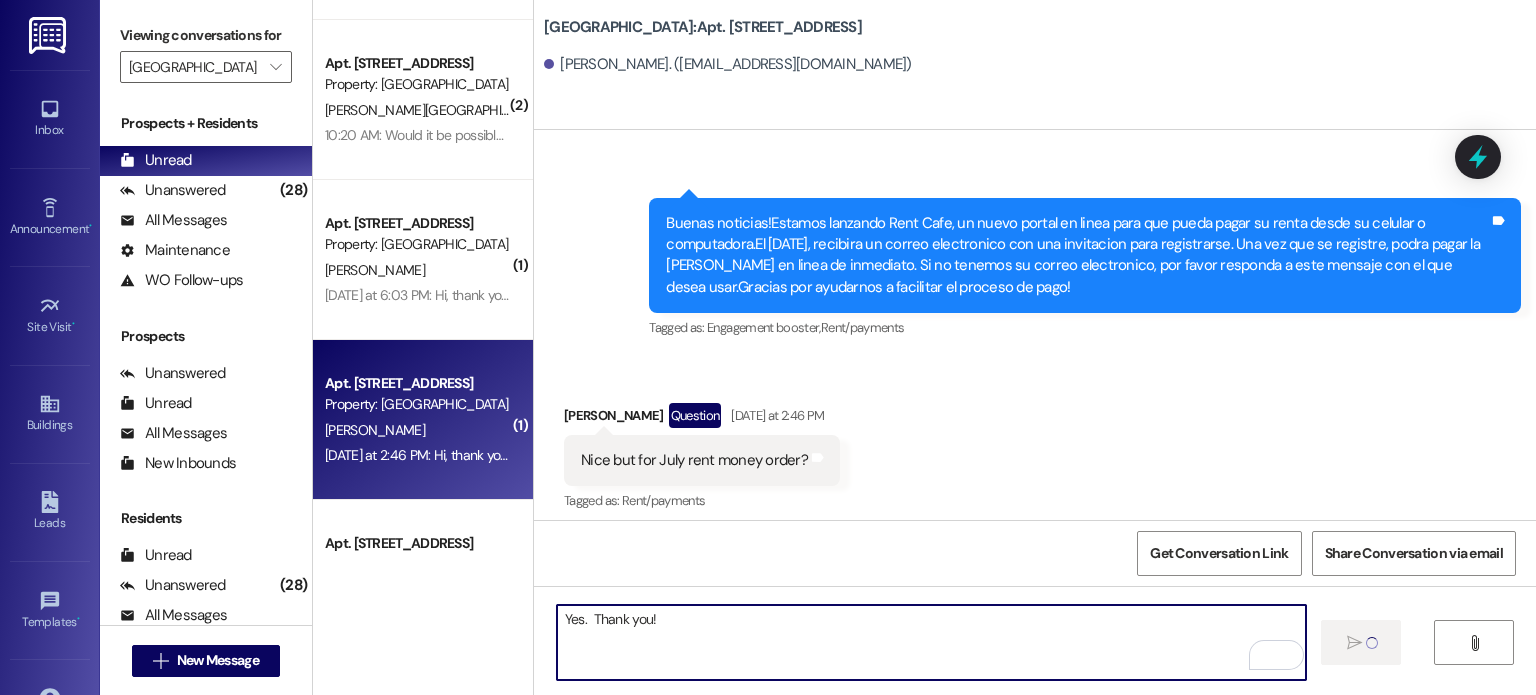type 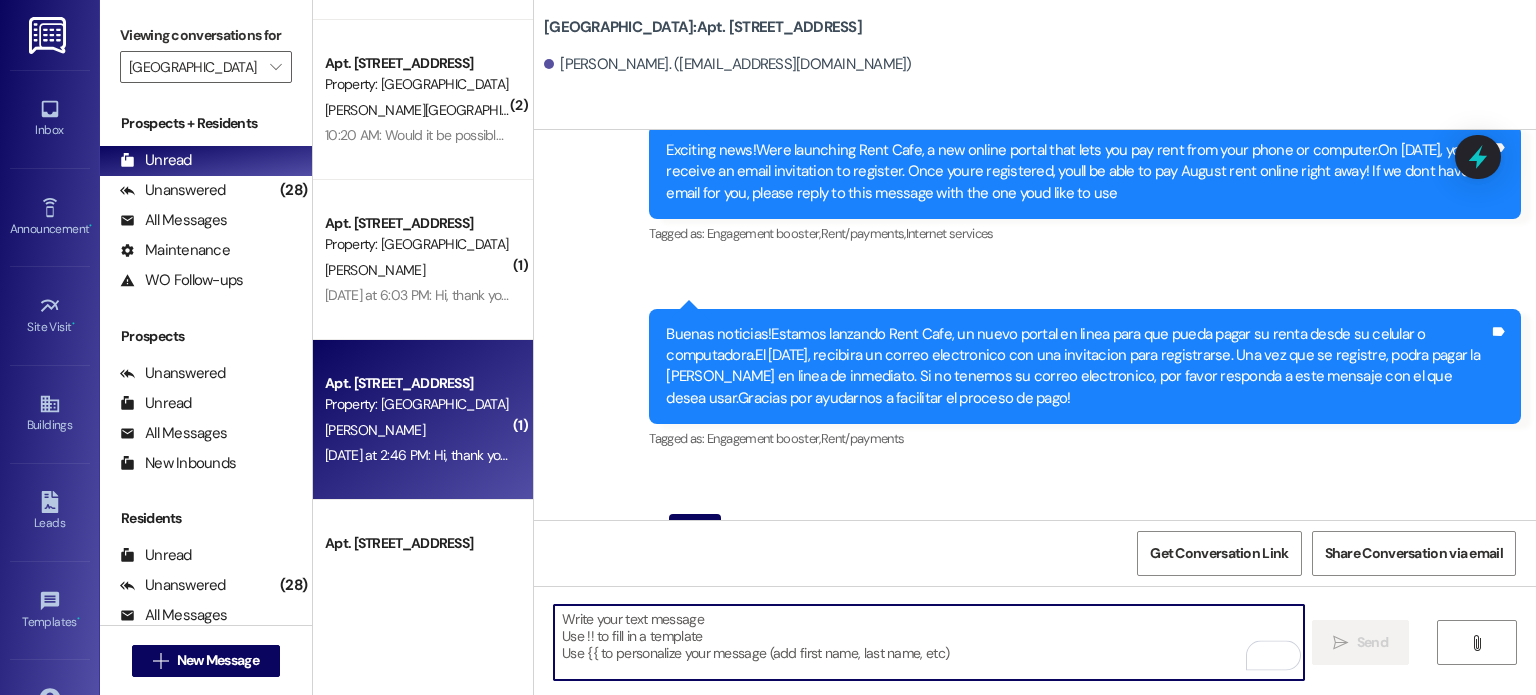 scroll, scrollTop: 18276, scrollLeft: 0, axis: vertical 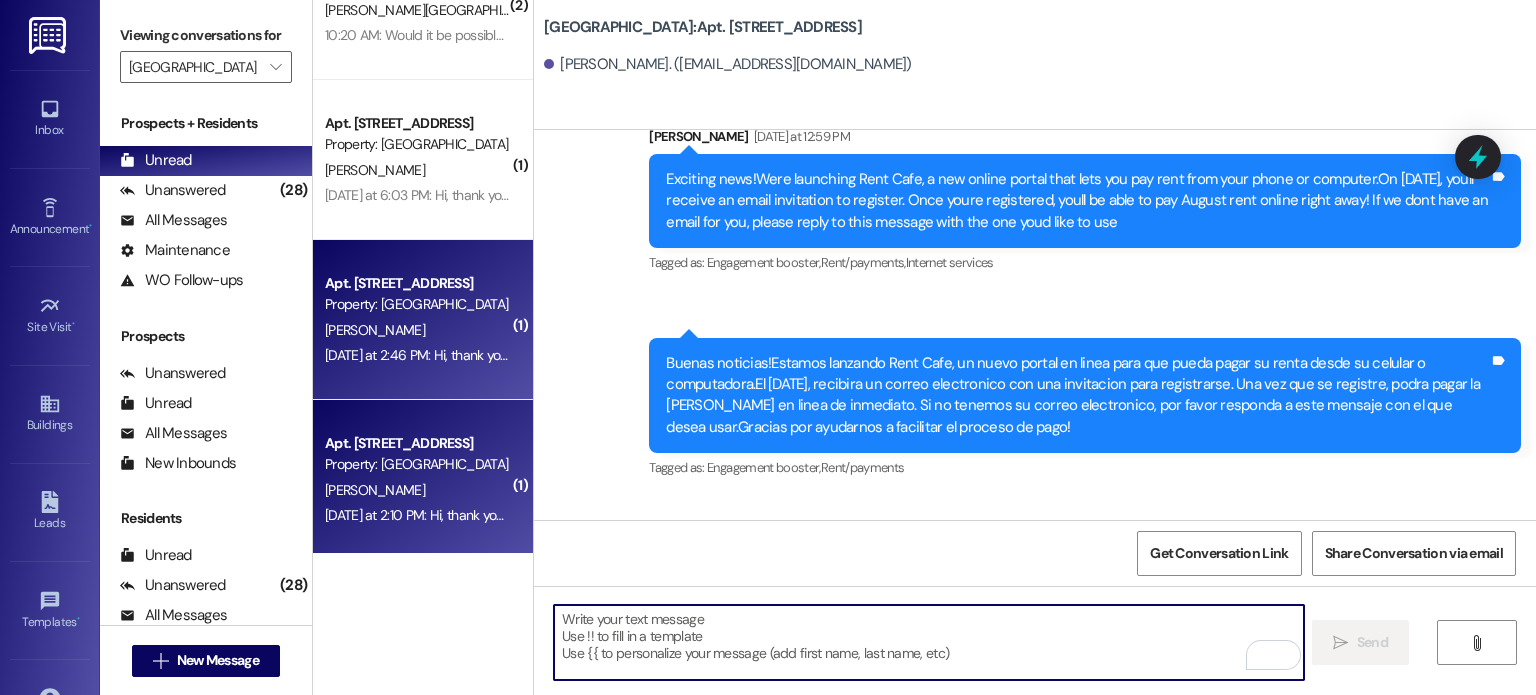 click on "M. Bell" at bounding box center (417, 490) 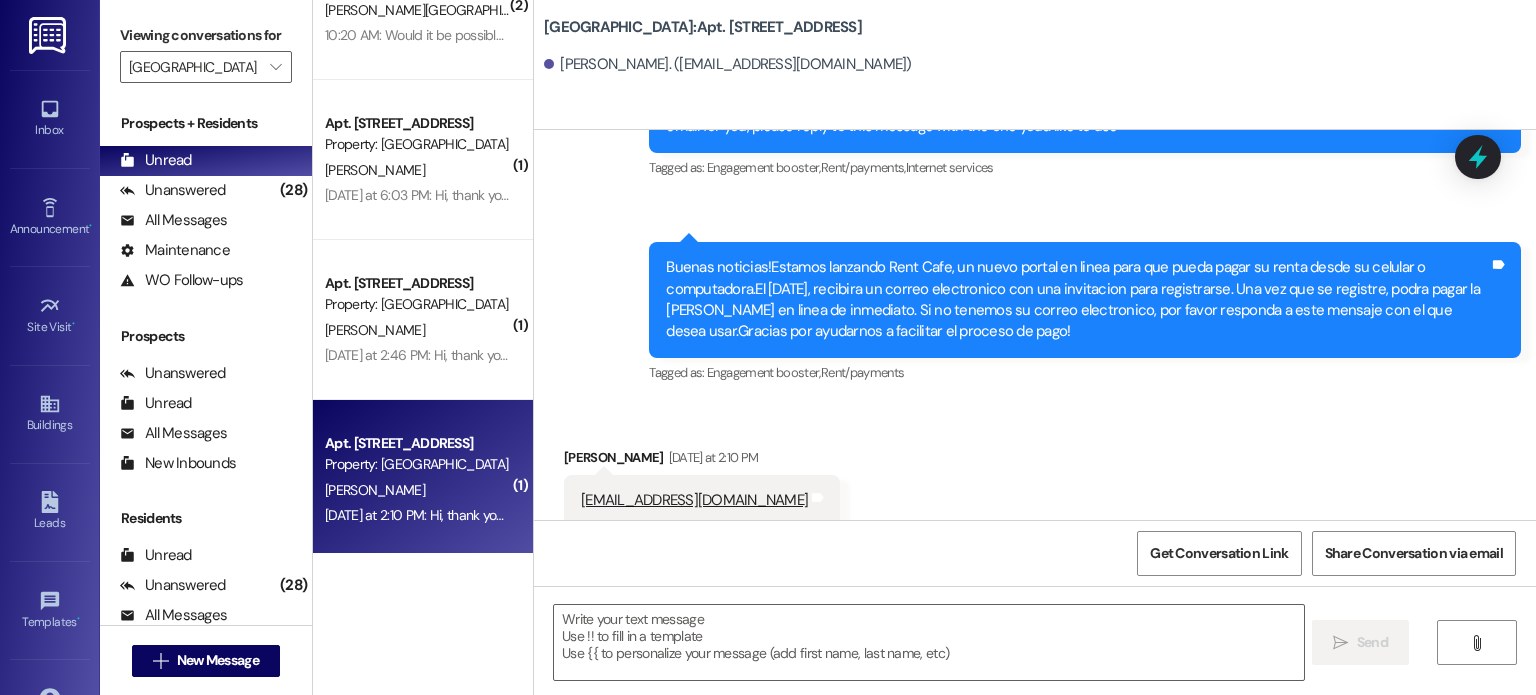 scroll, scrollTop: 61950, scrollLeft: 0, axis: vertical 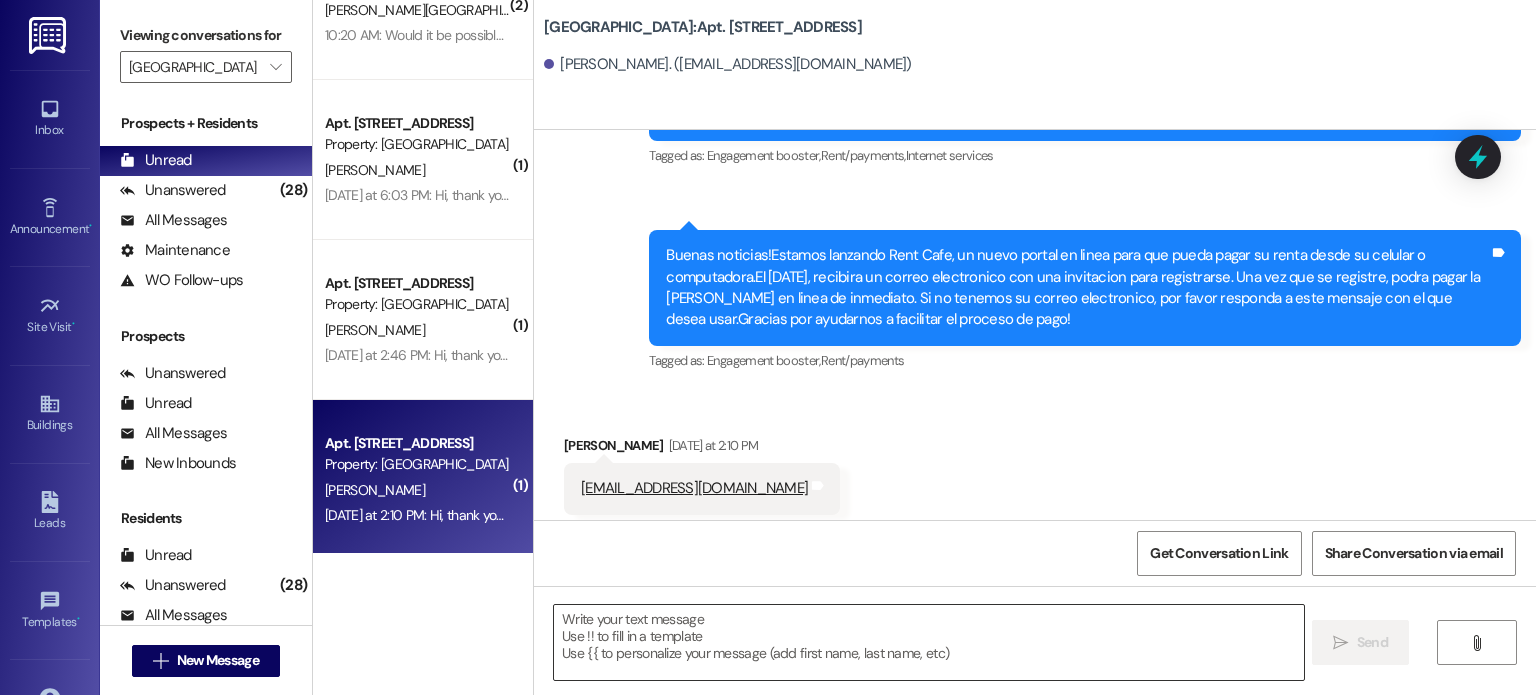 click at bounding box center [928, 642] 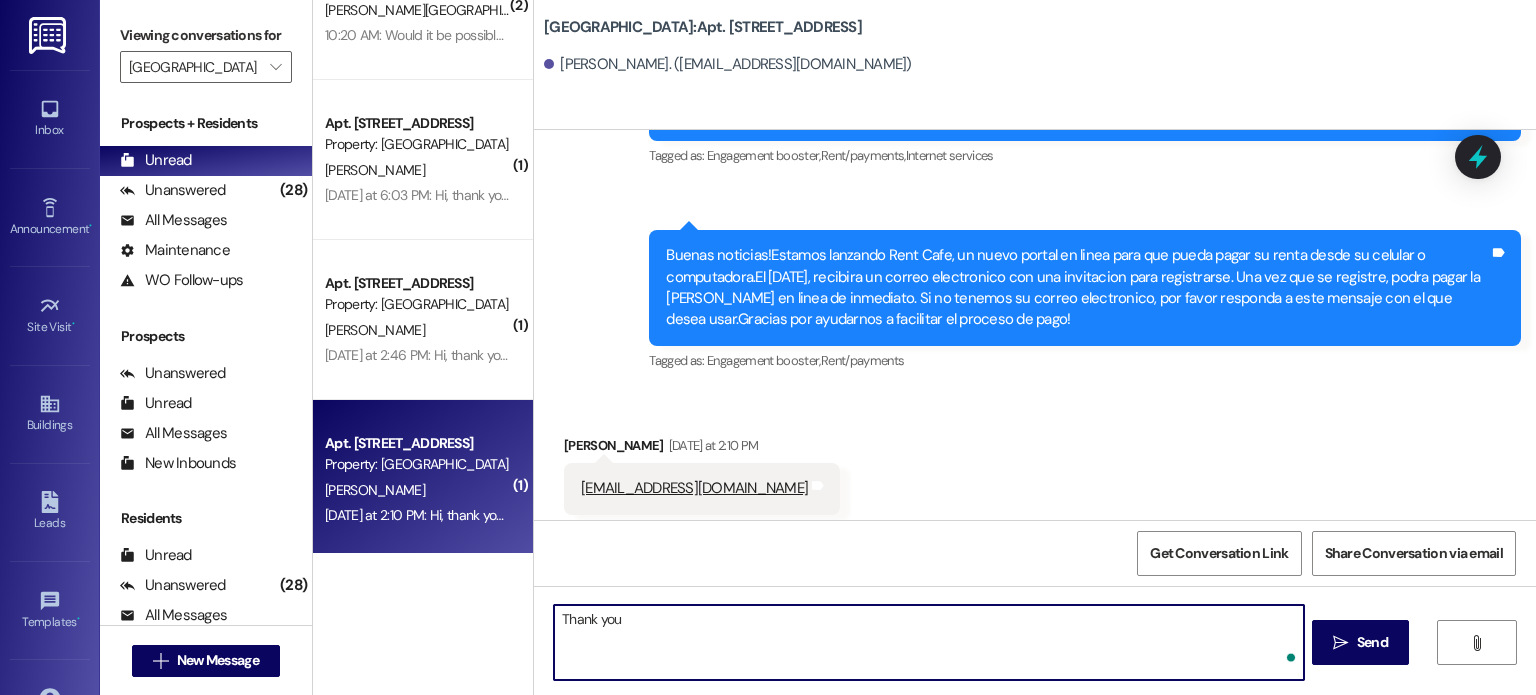 type on "Thank you!" 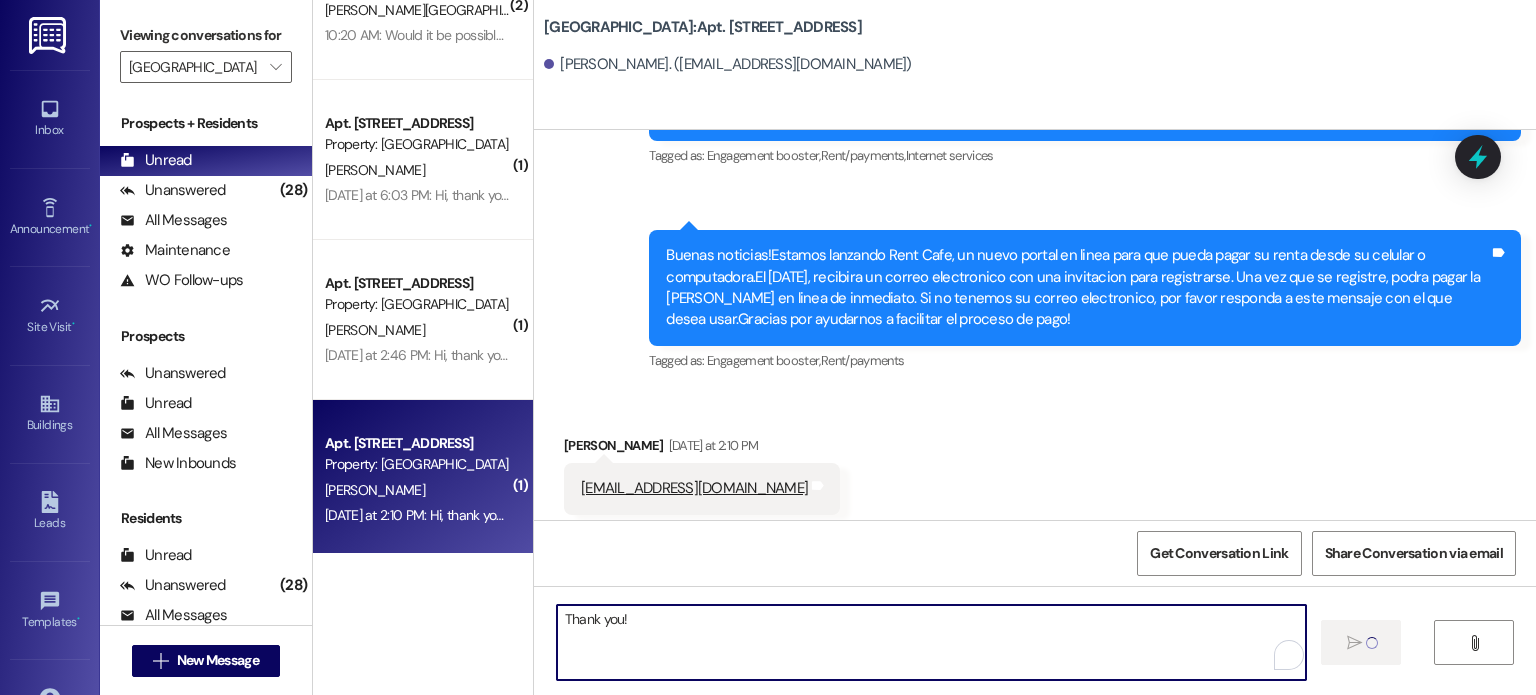 type 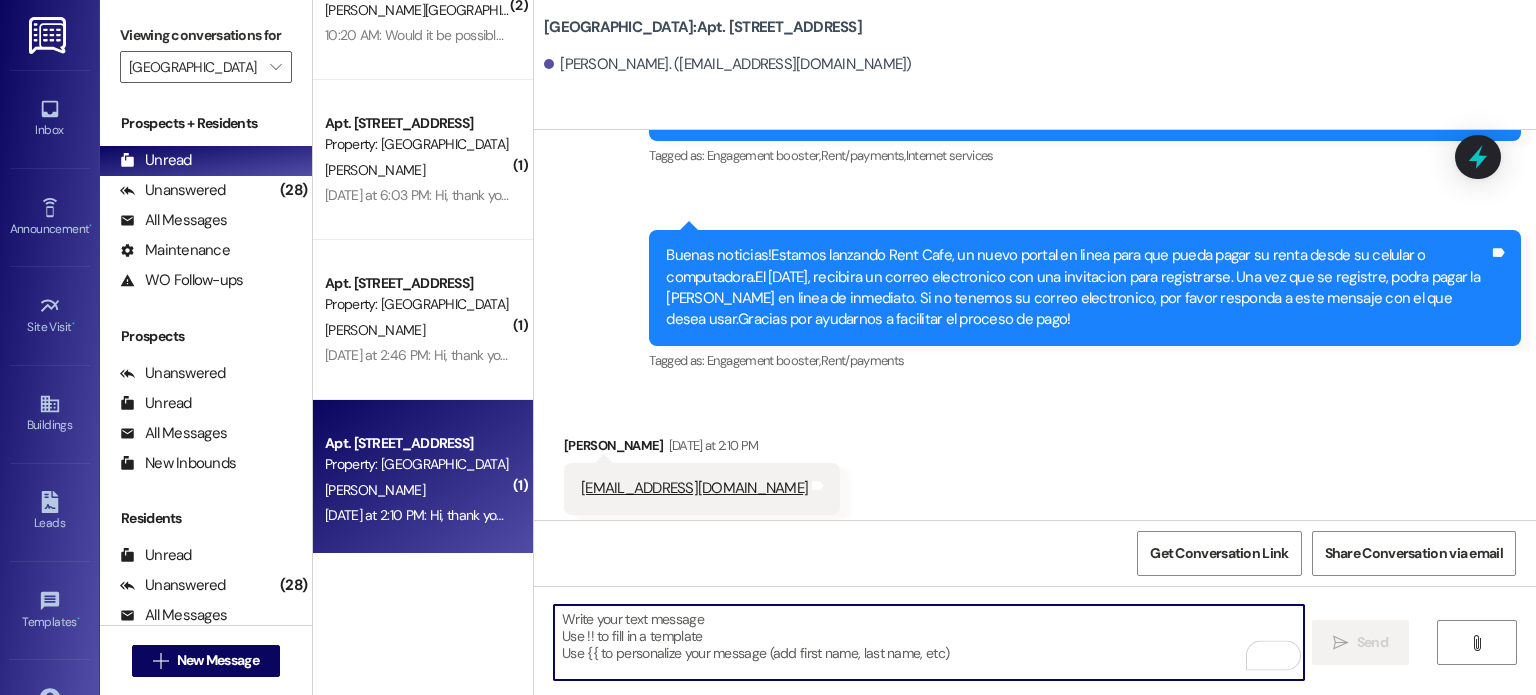 scroll, scrollTop: 61809, scrollLeft: 0, axis: vertical 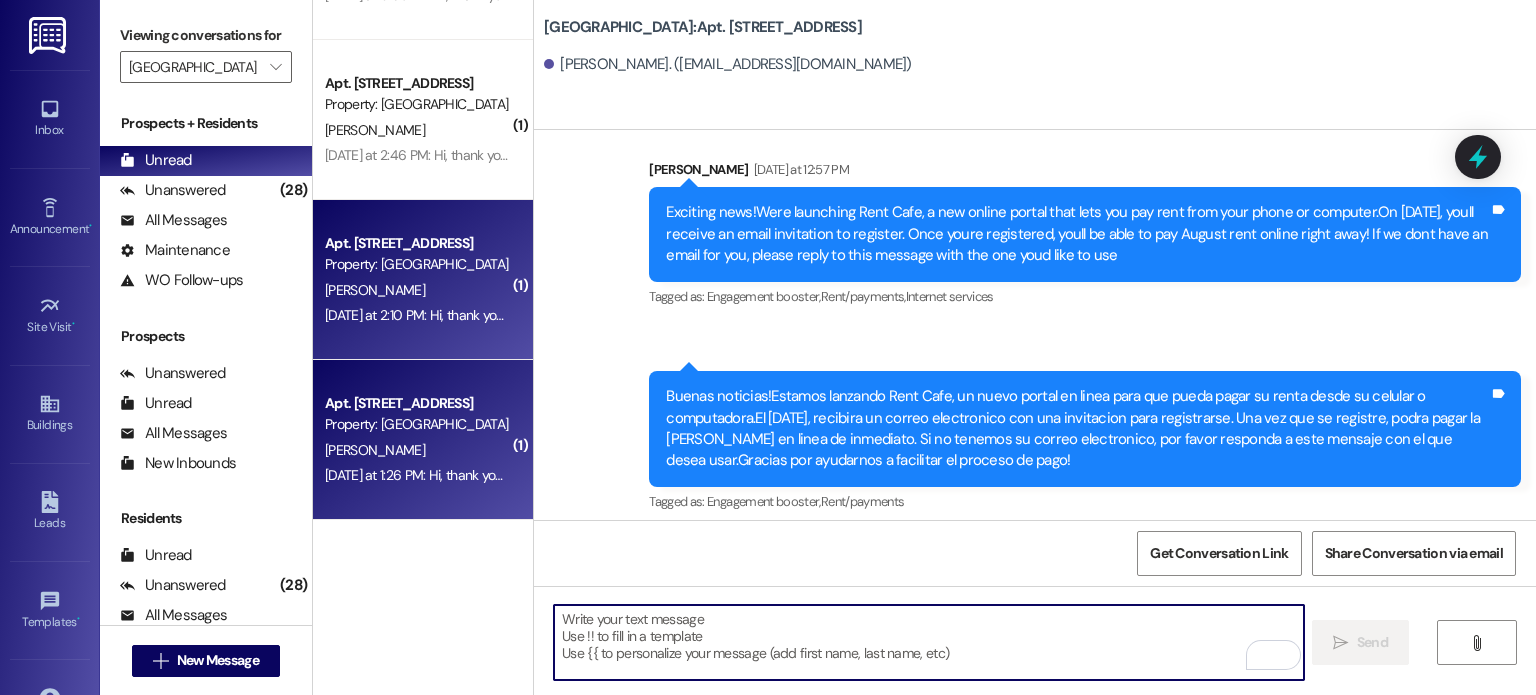 click on "G. Ruiz Arce" at bounding box center (417, 450) 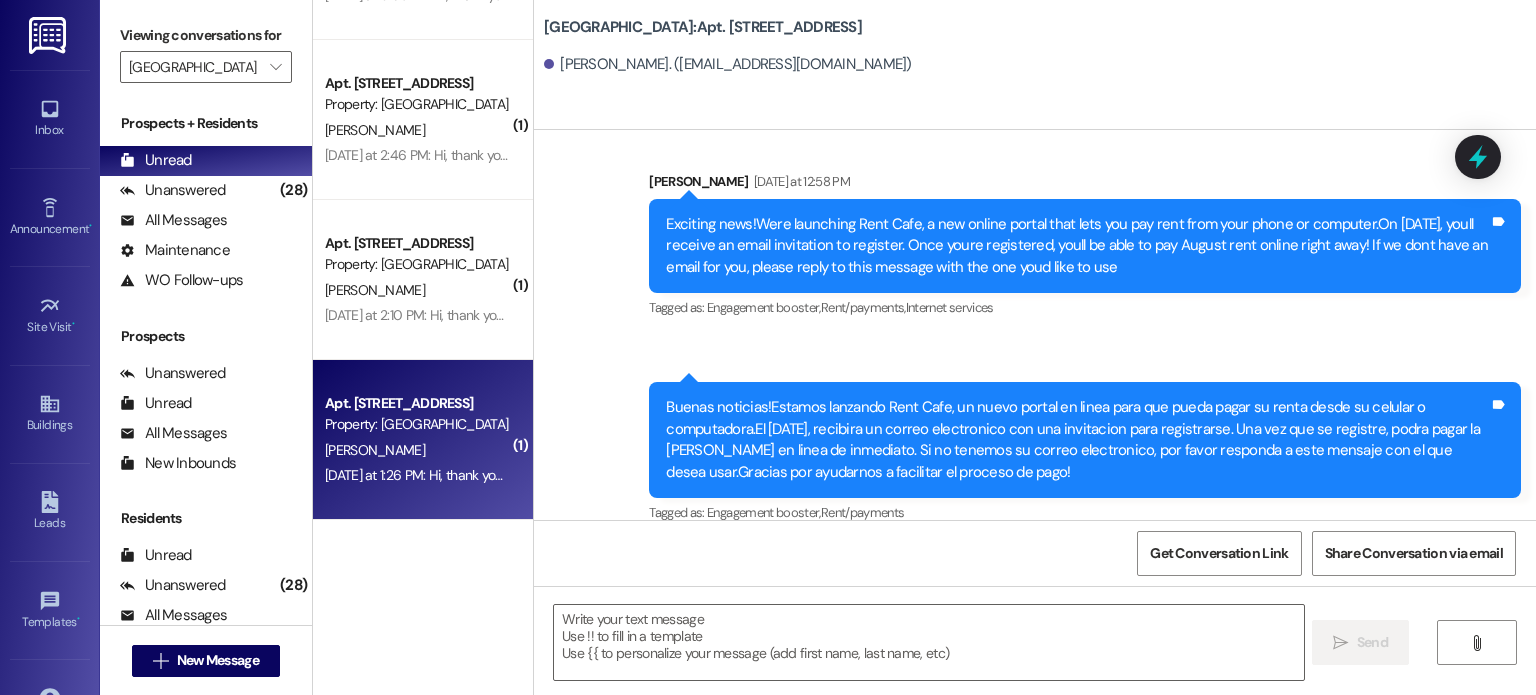 scroll, scrollTop: 63384, scrollLeft: 0, axis: vertical 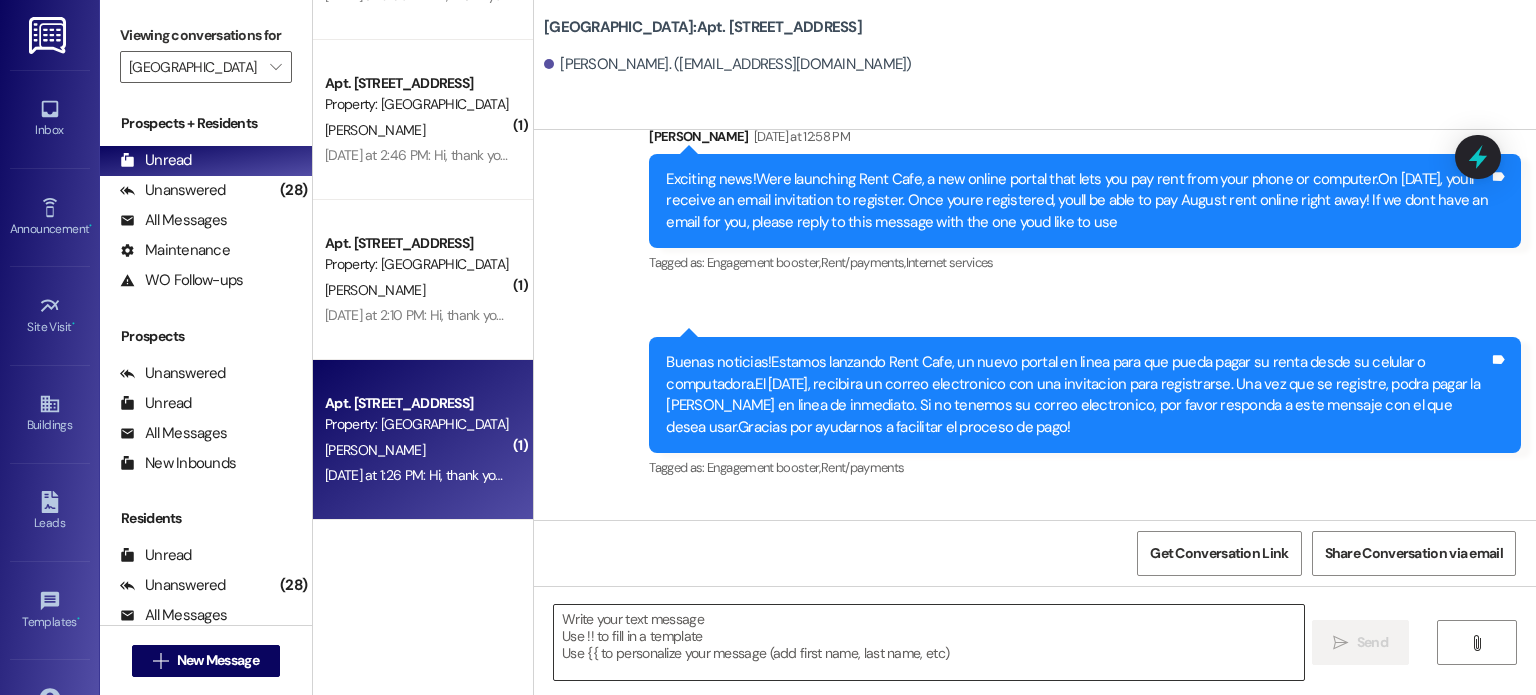 click at bounding box center [928, 642] 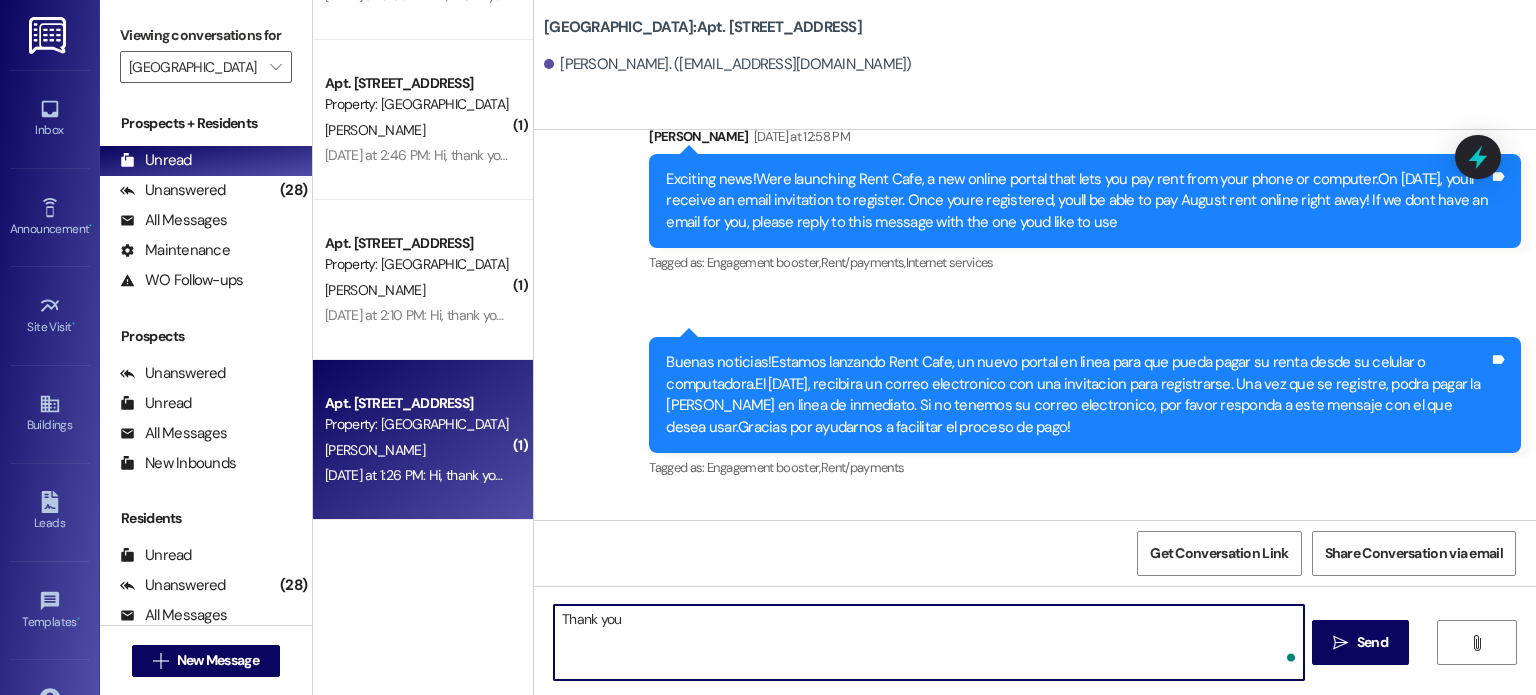 type on "Thank you!" 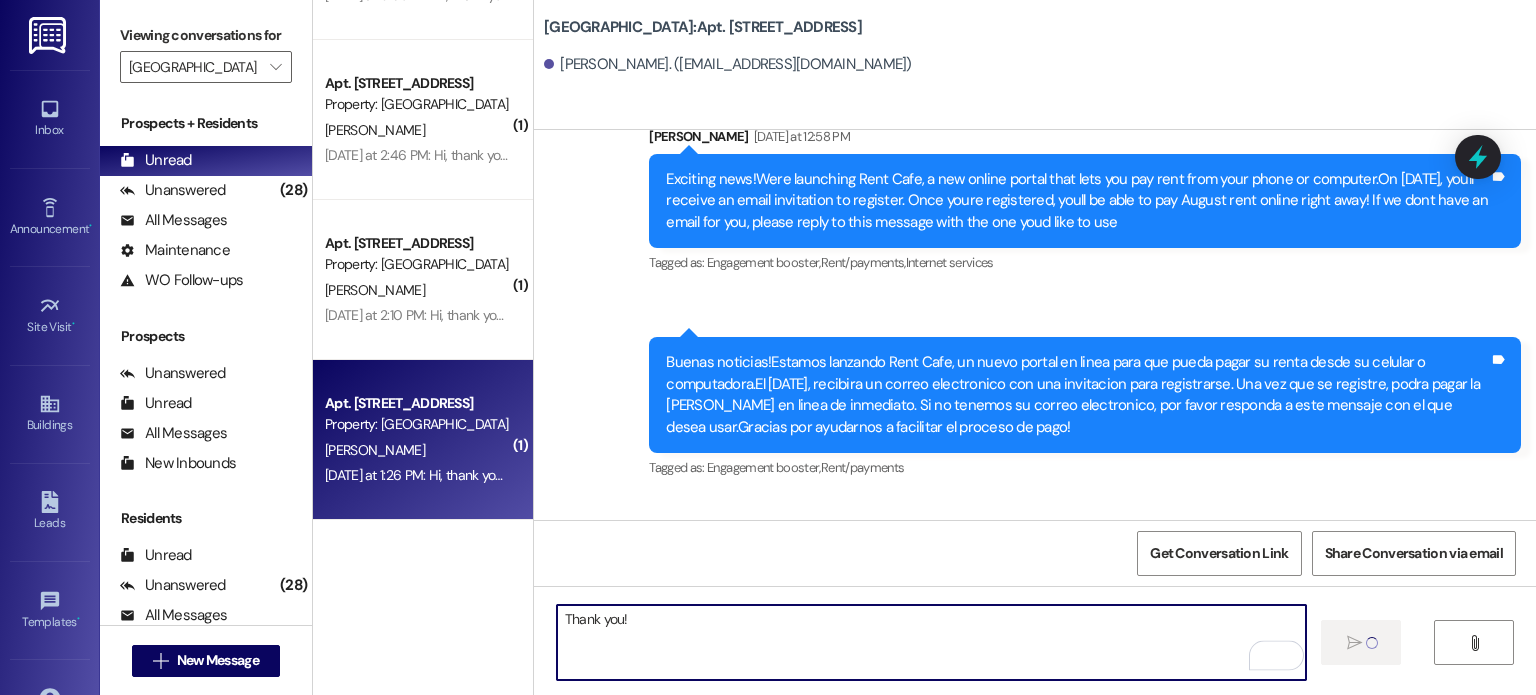 type 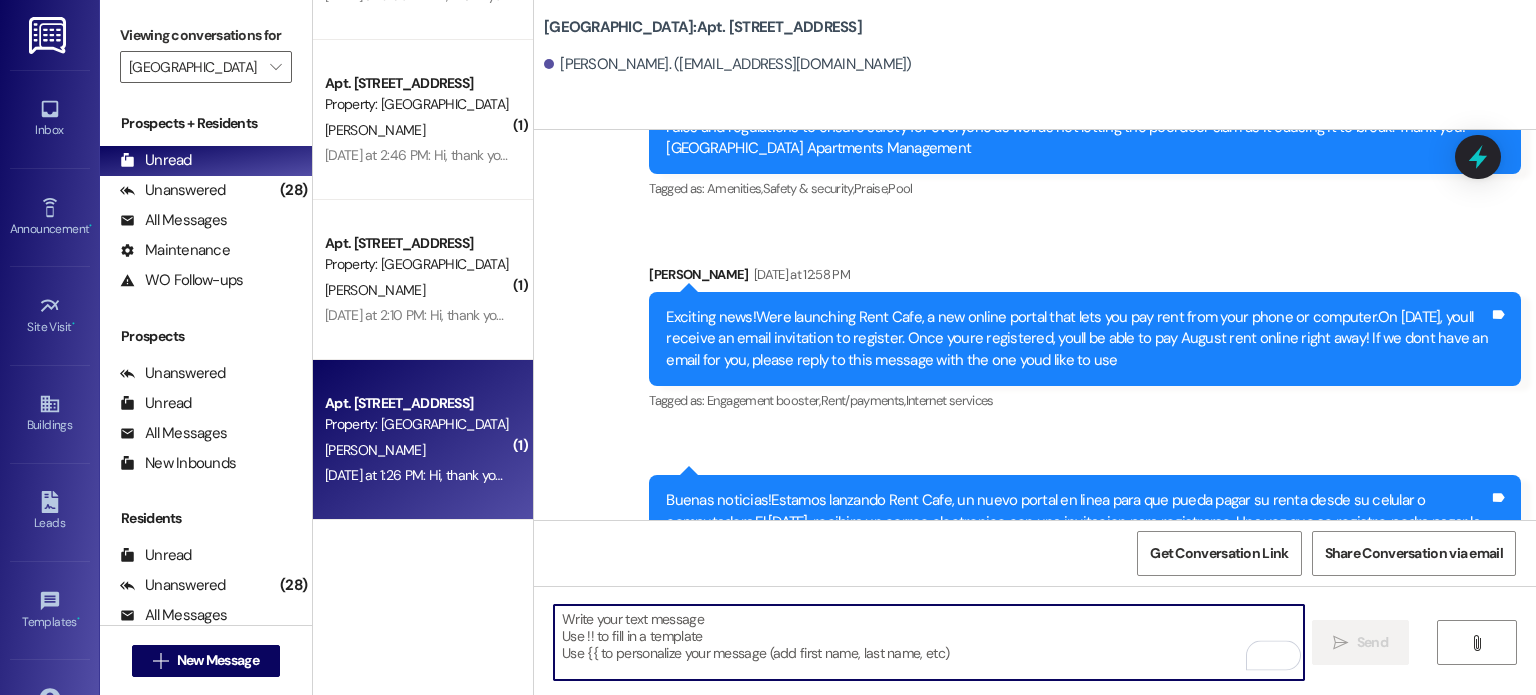 scroll, scrollTop: 63244, scrollLeft: 0, axis: vertical 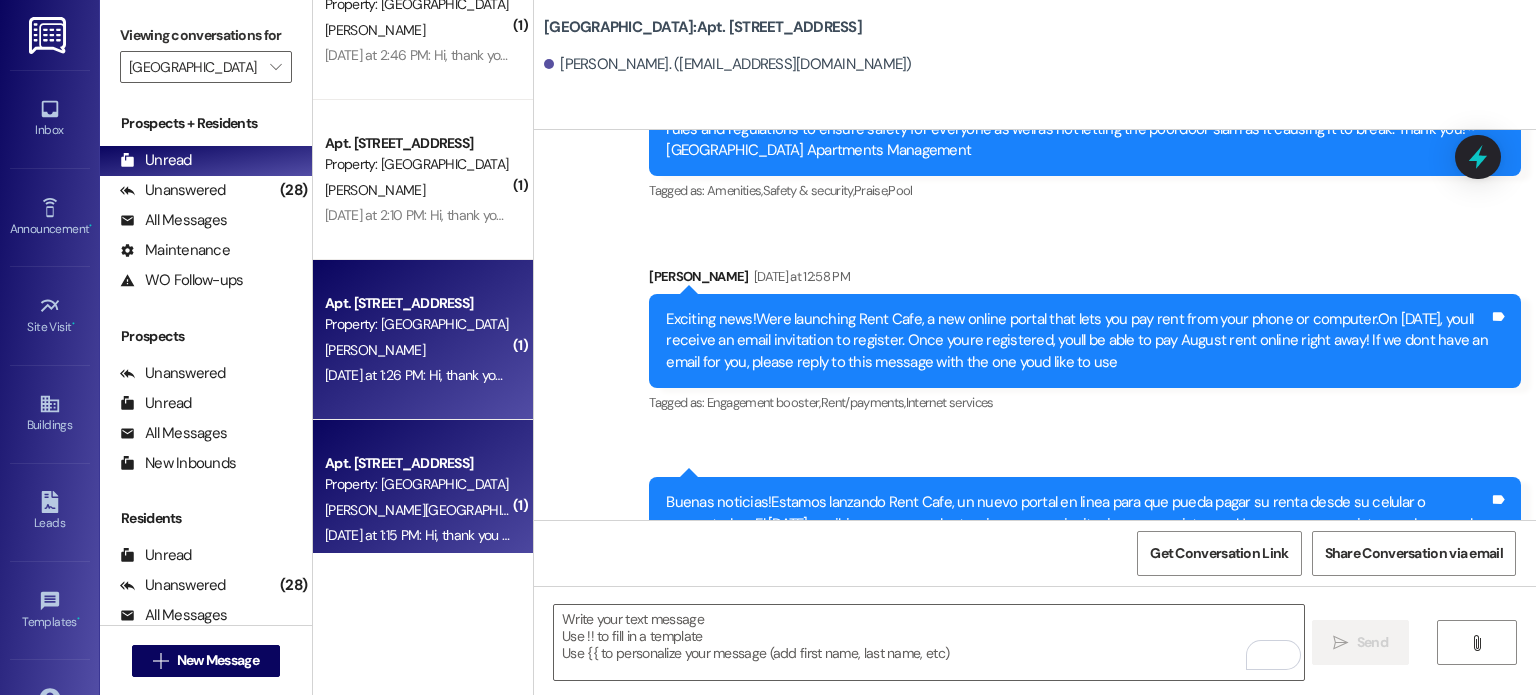 click on "O. Mendoza" at bounding box center [417, 510] 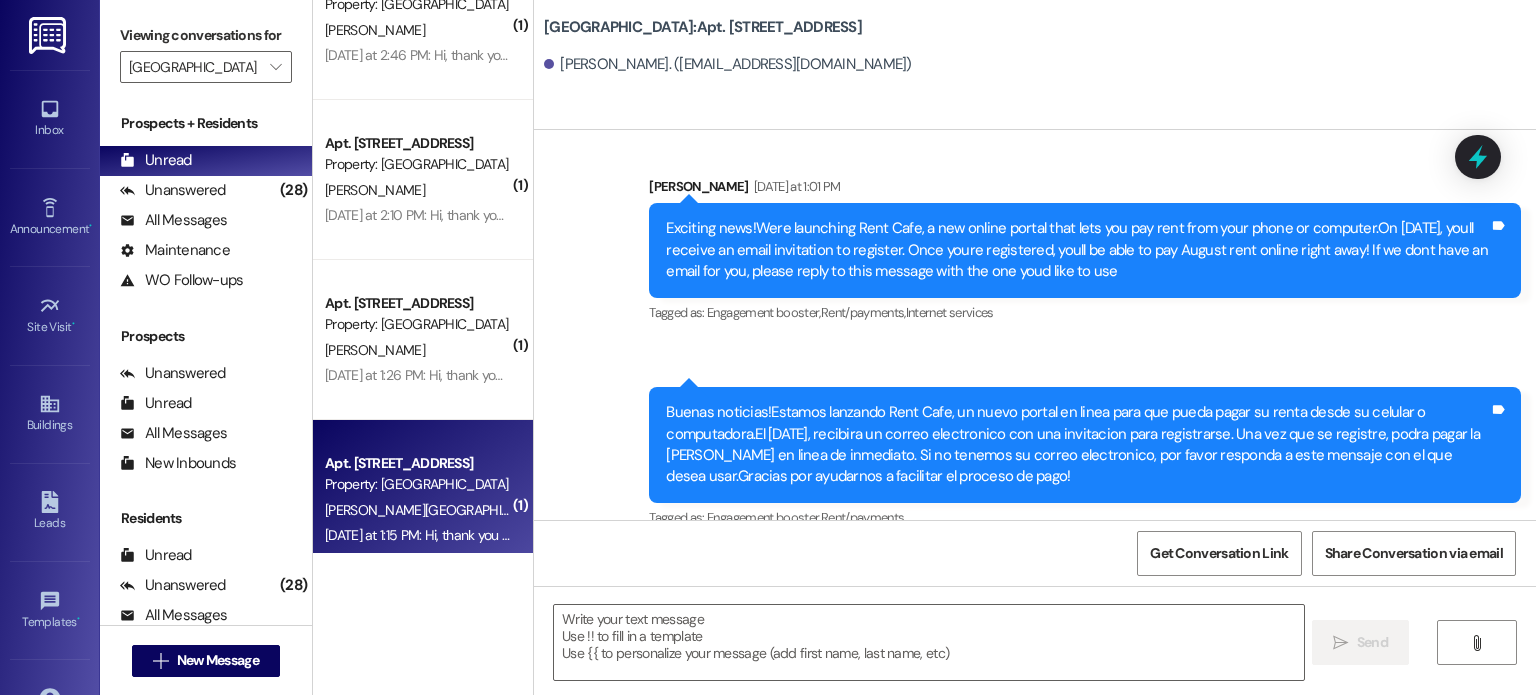 scroll, scrollTop: 59304, scrollLeft: 0, axis: vertical 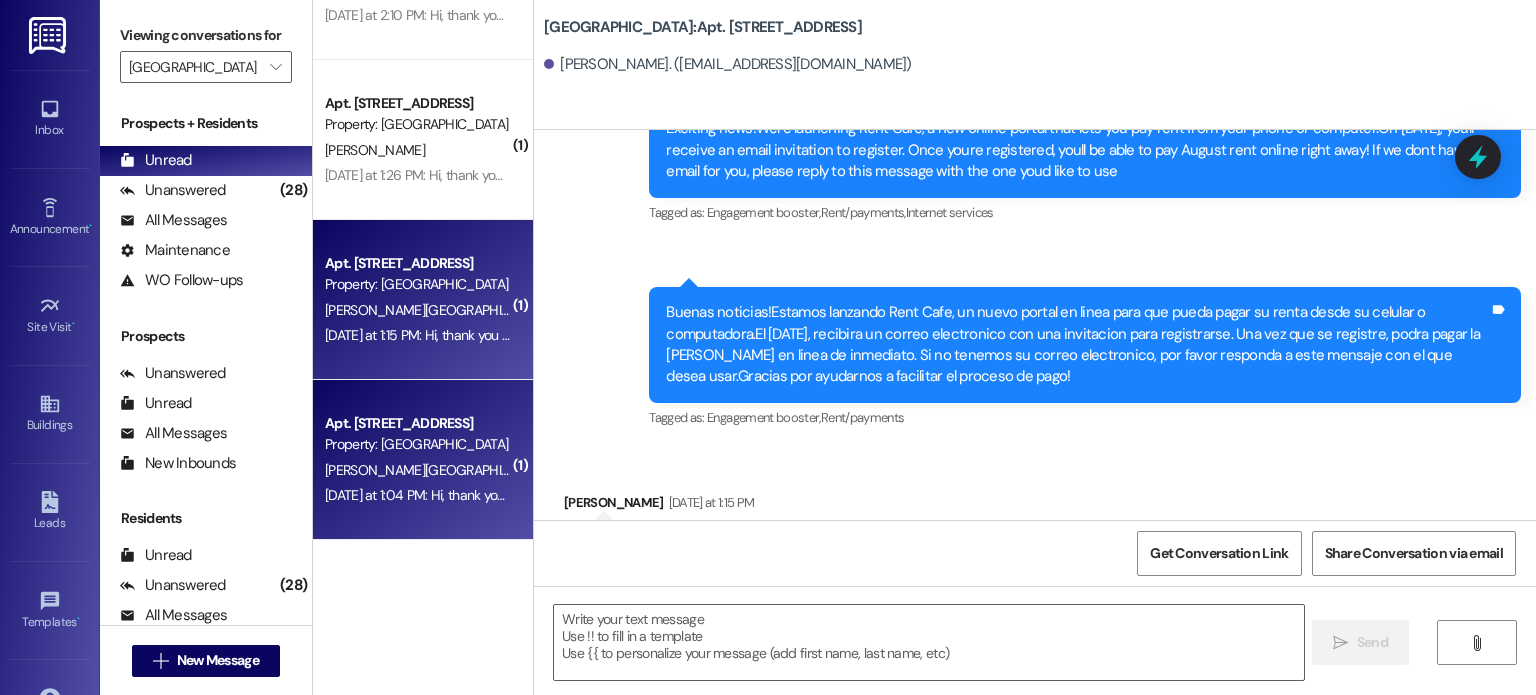 click on "A. Beasley" at bounding box center [608, 470] 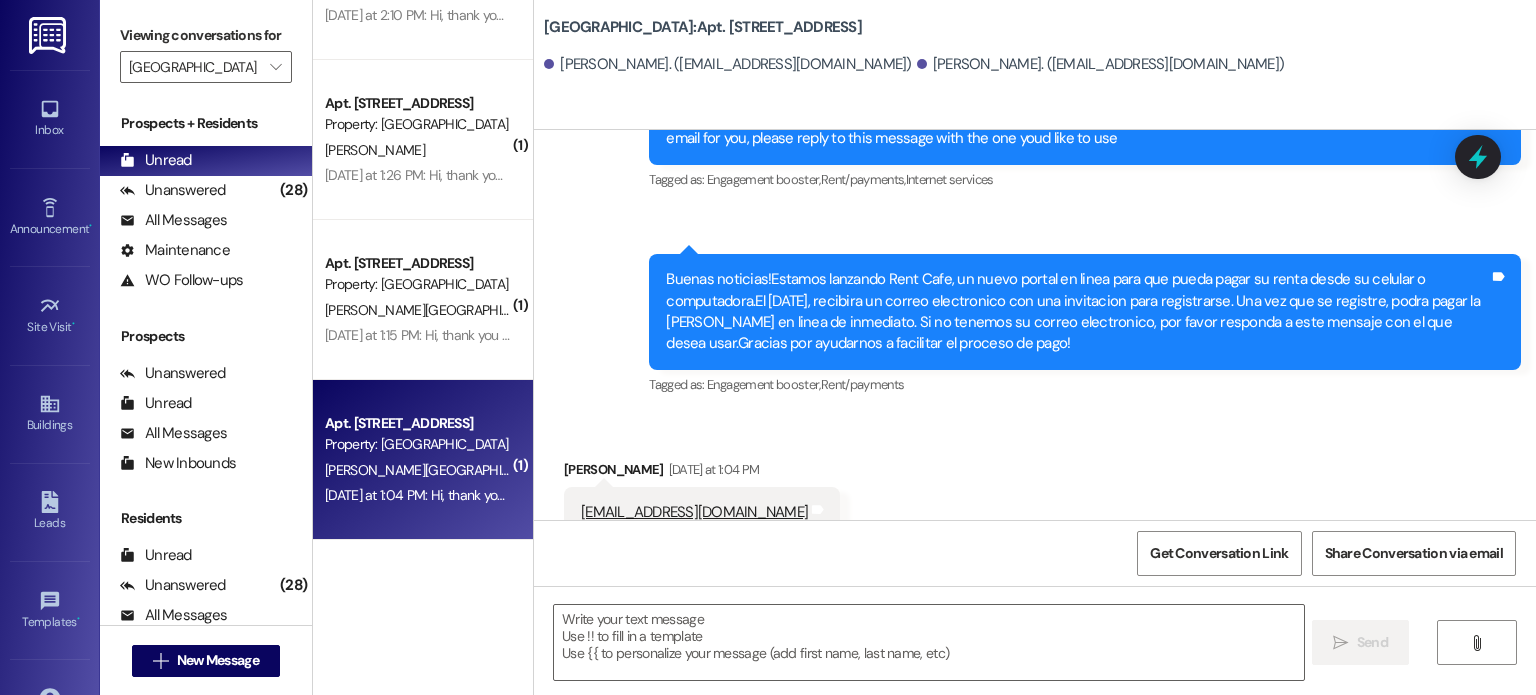 scroll, scrollTop: 20234, scrollLeft: 0, axis: vertical 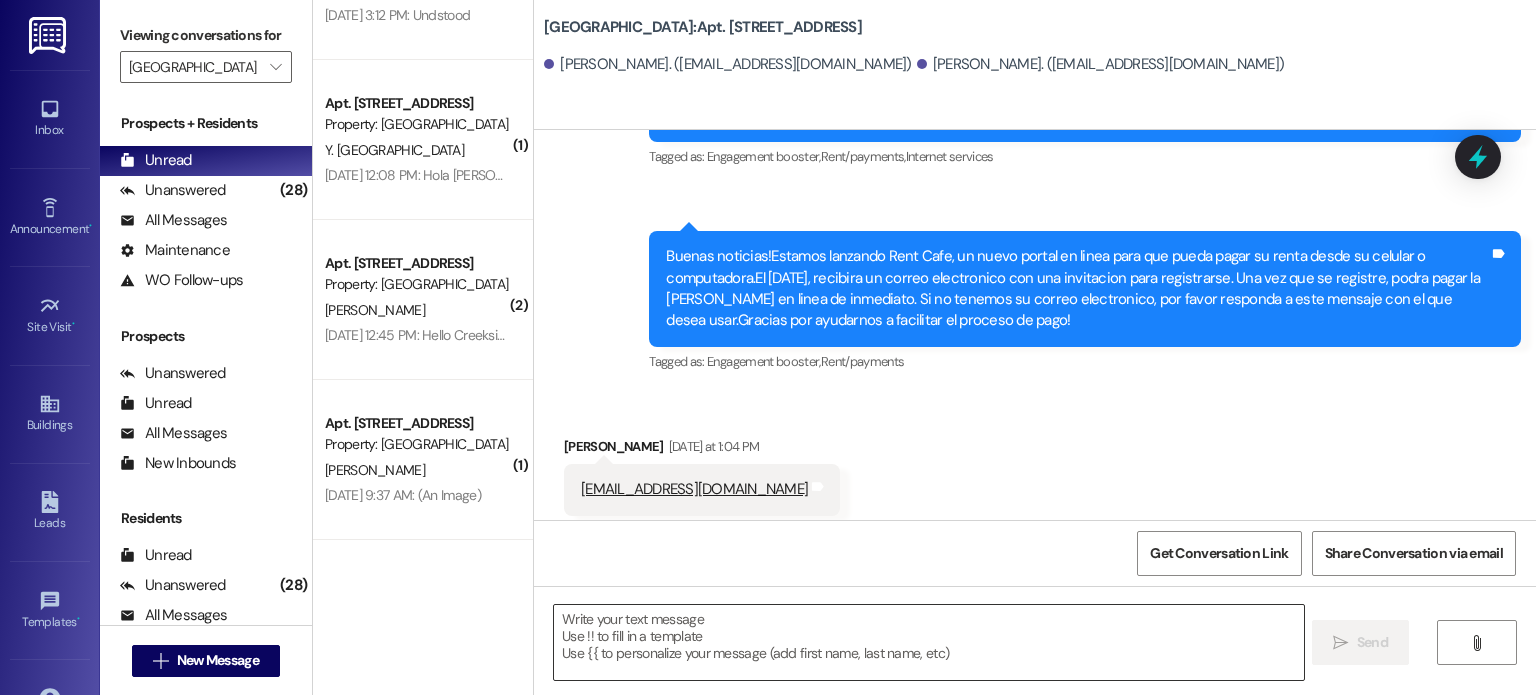 click at bounding box center (928, 642) 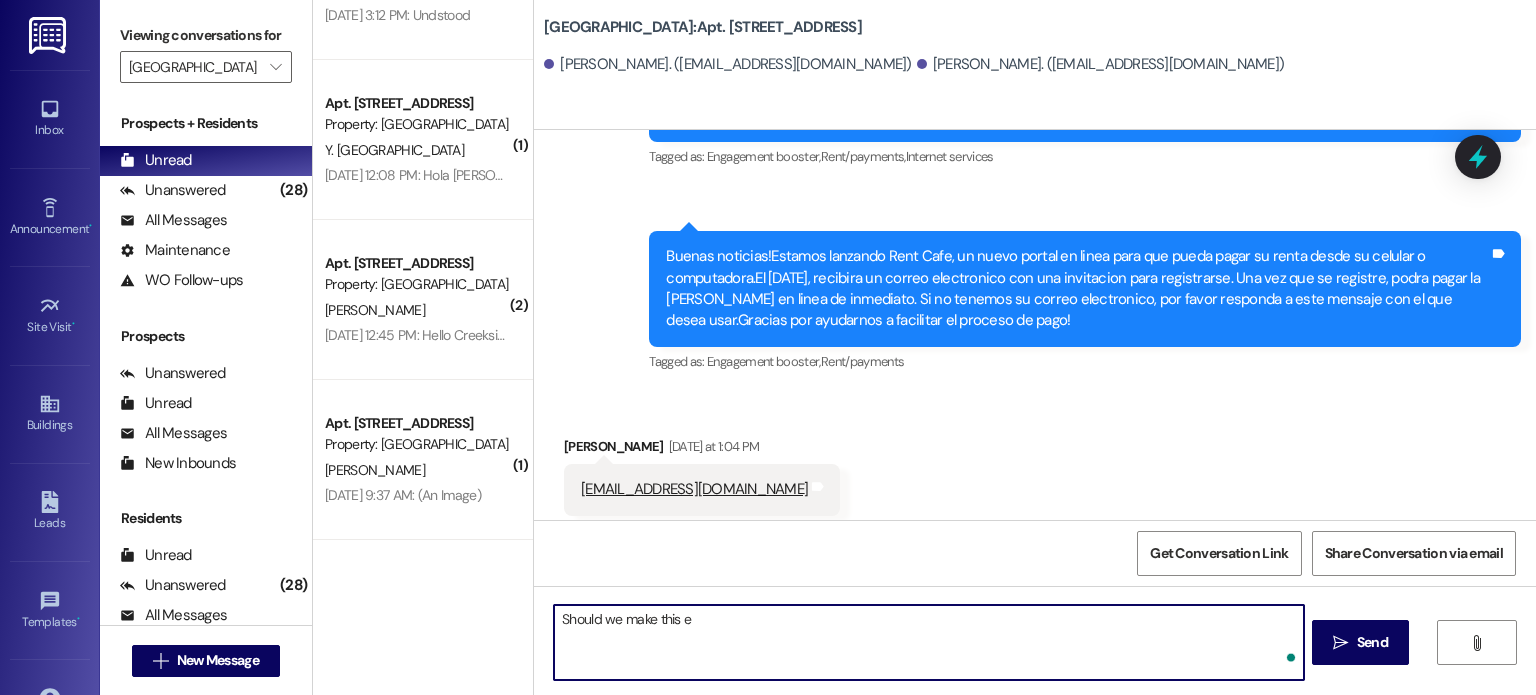 type on "Should we make this em" 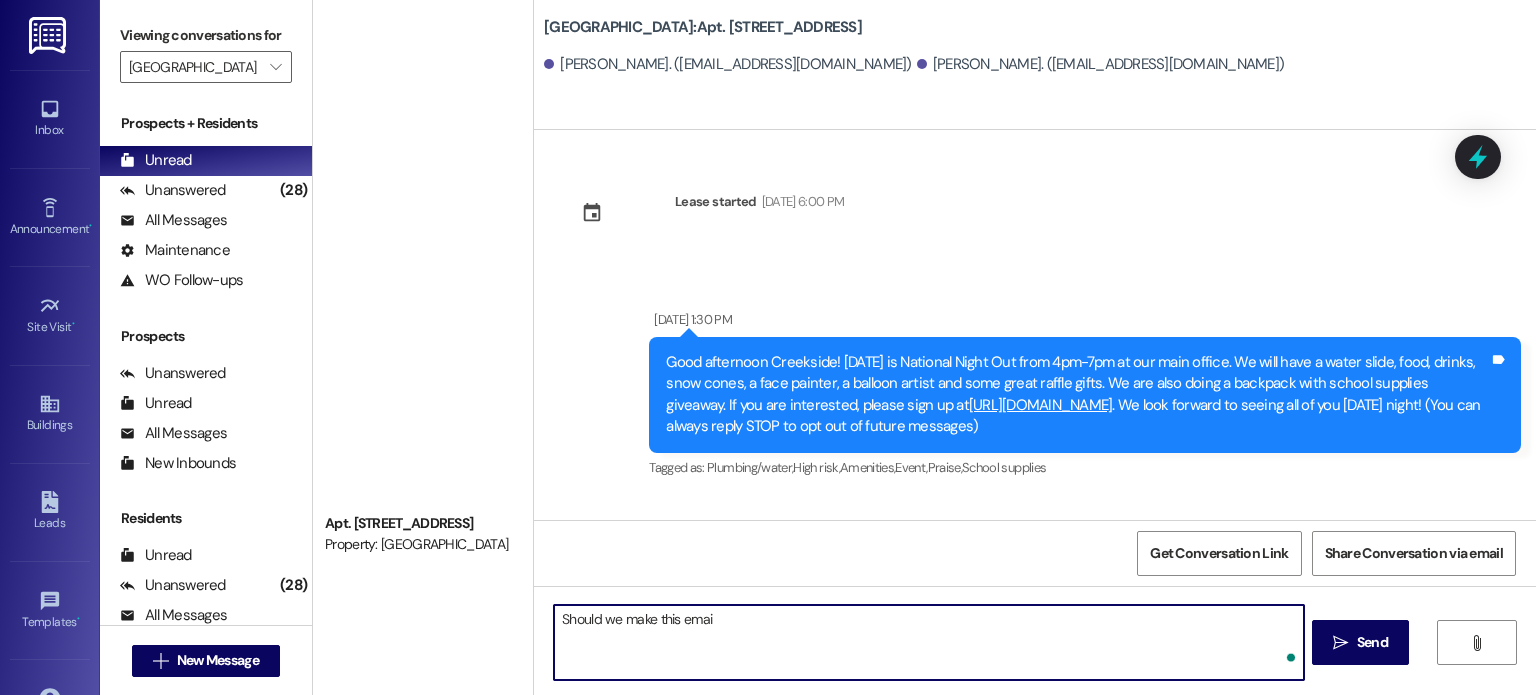 scroll, scrollTop: 0, scrollLeft: 0, axis: both 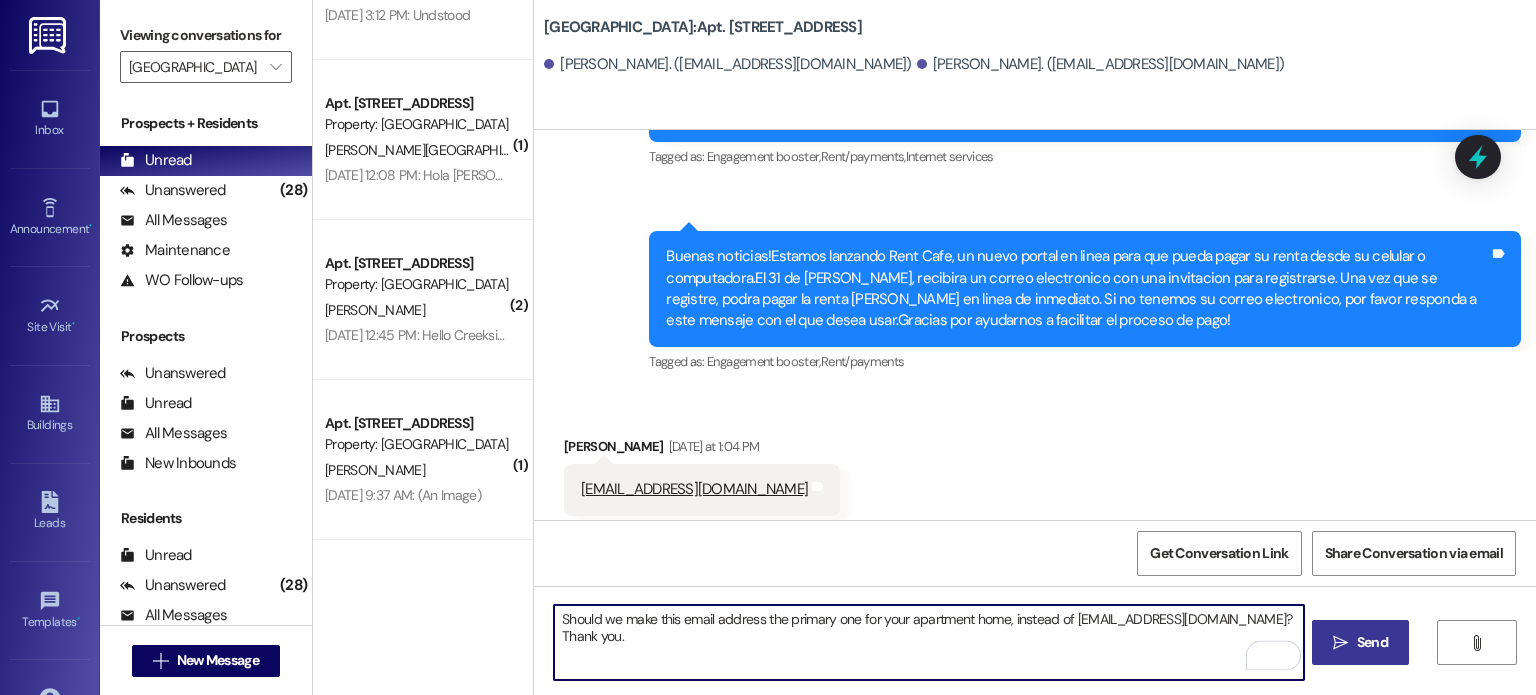 type on "Should we make this email address the primary one for your apartment home, instead of [EMAIL_ADDRESS][DOMAIN_NAME]?  Thank you." 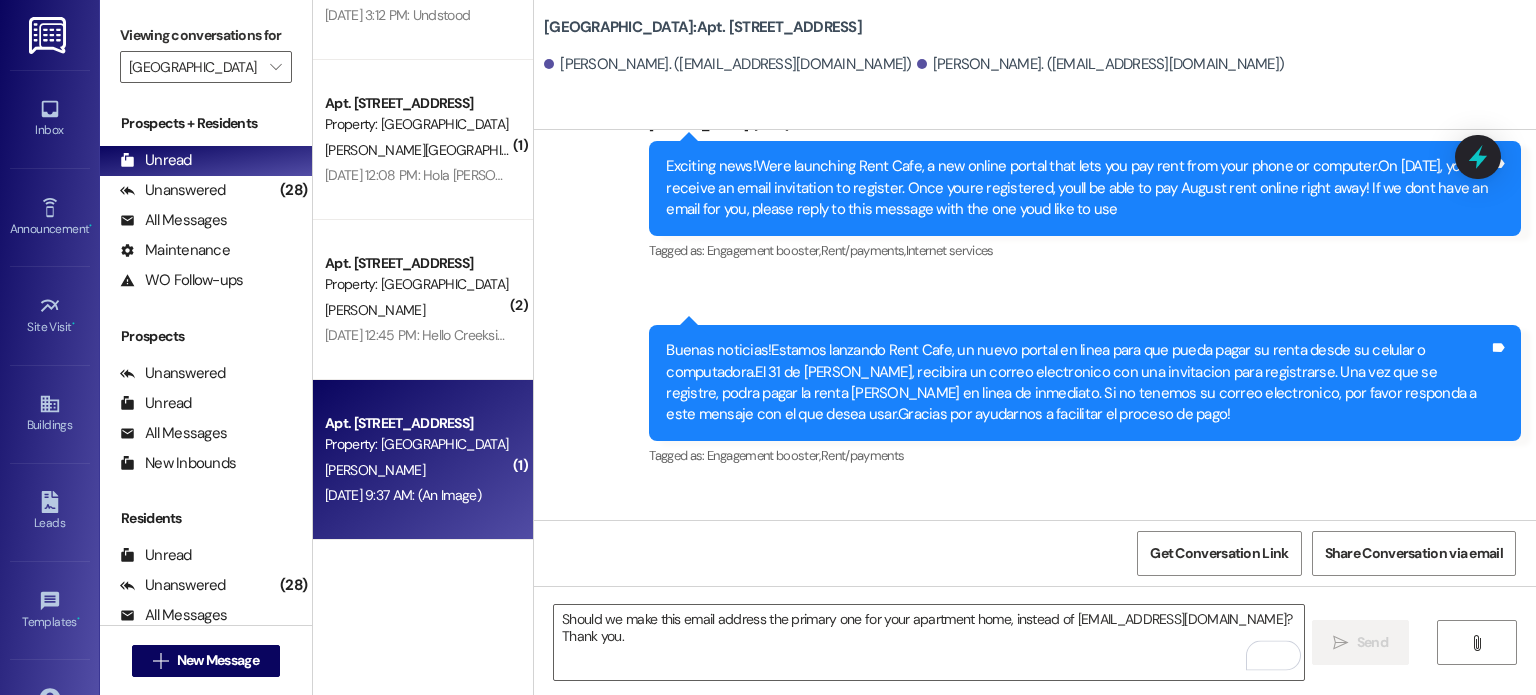 scroll, scrollTop: 20094, scrollLeft: 0, axis: vertical 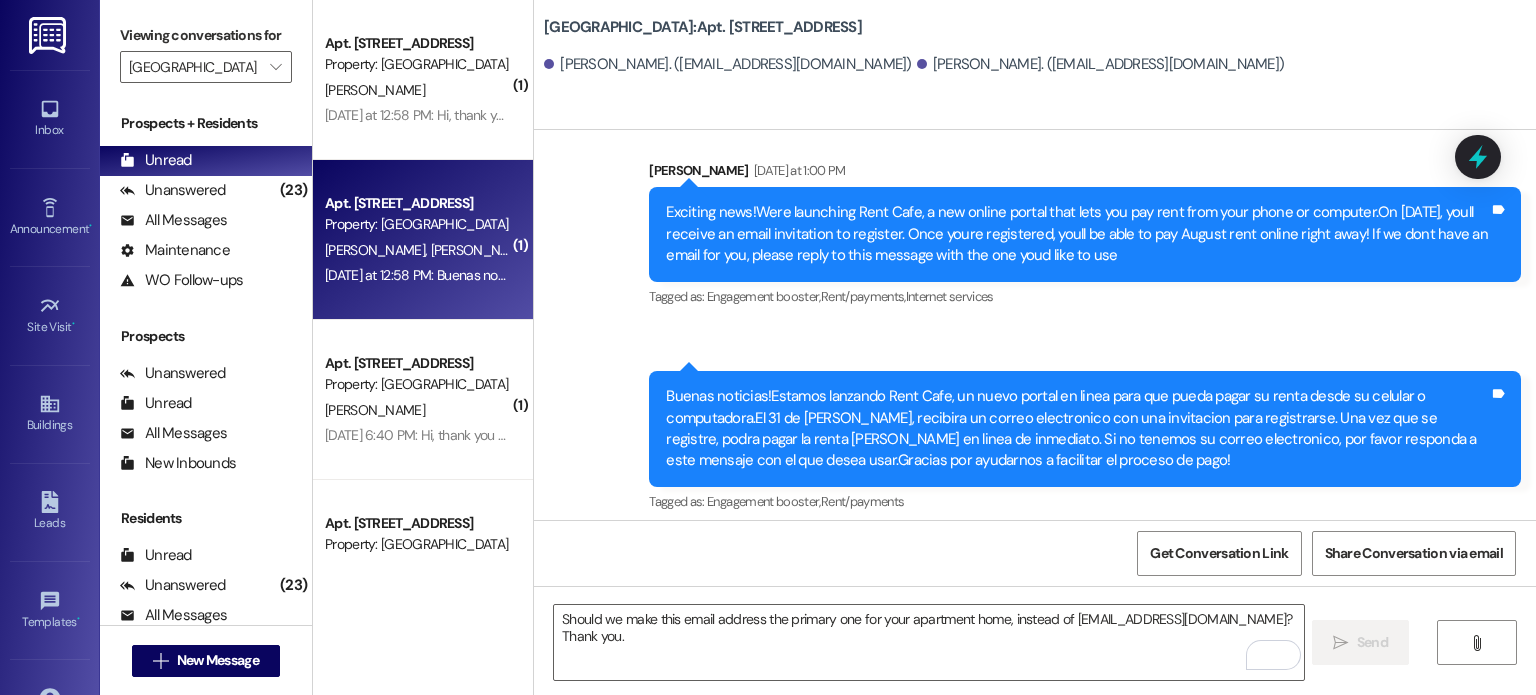click on "[PERSON_NAME]" at bounding box center [484, 250] 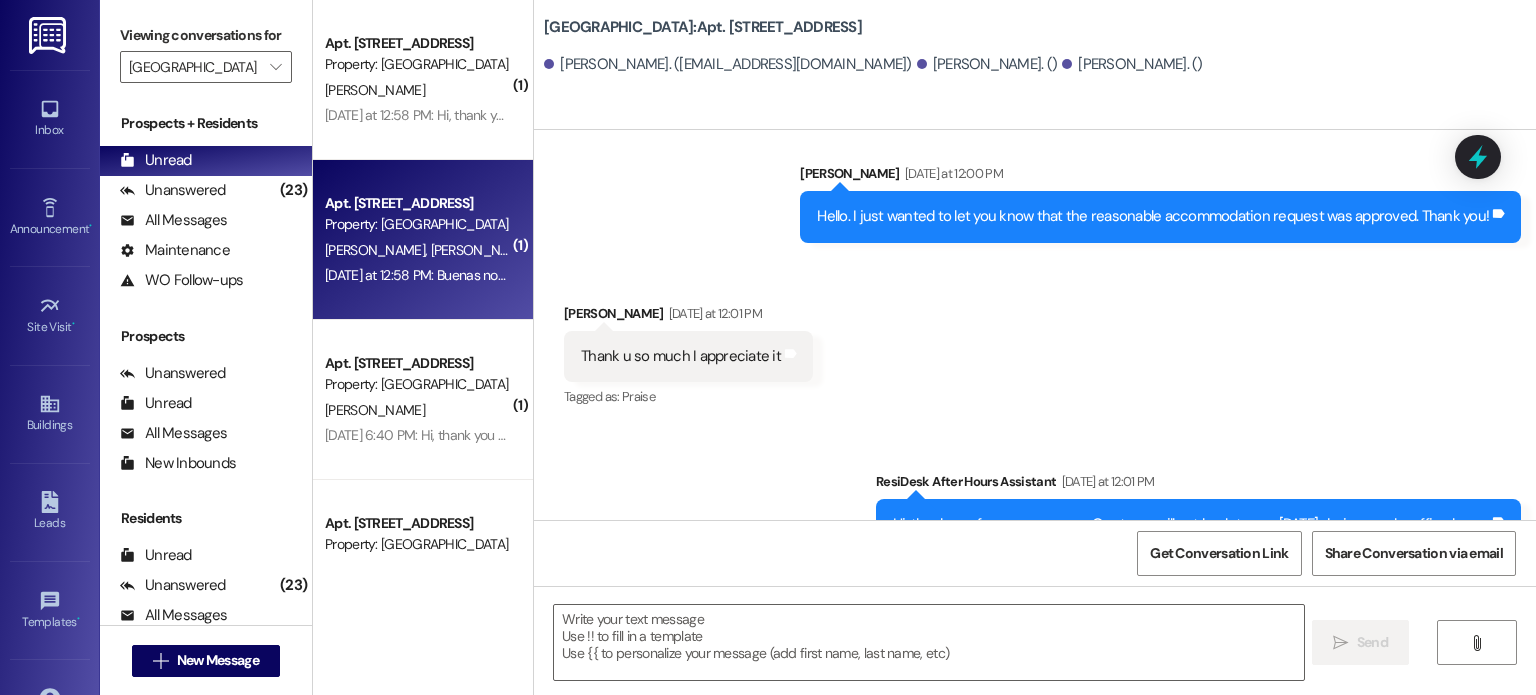 scroll, scrollTop: 8641, scrollLeft: 0, axis: vertical 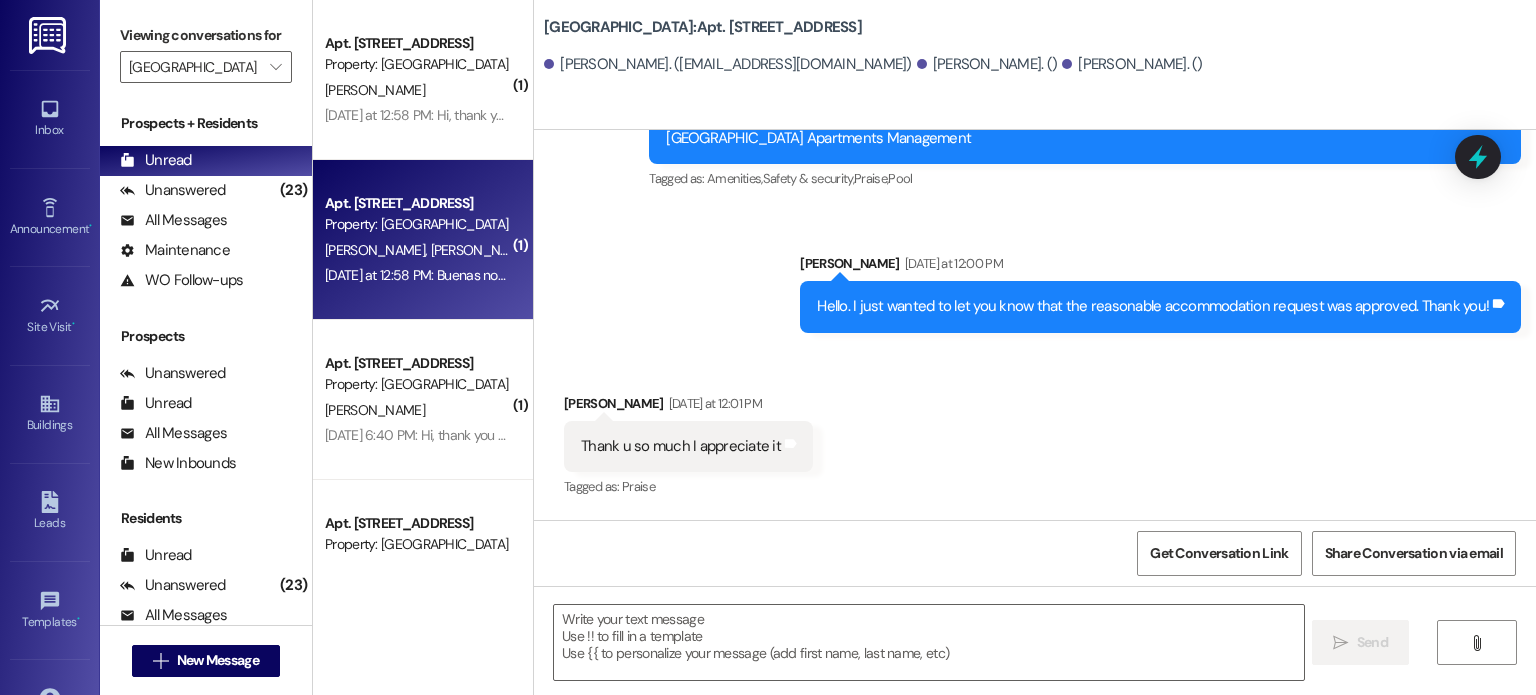 click on "Thank u so much I appreciate it" at bounding box center [681, 446] 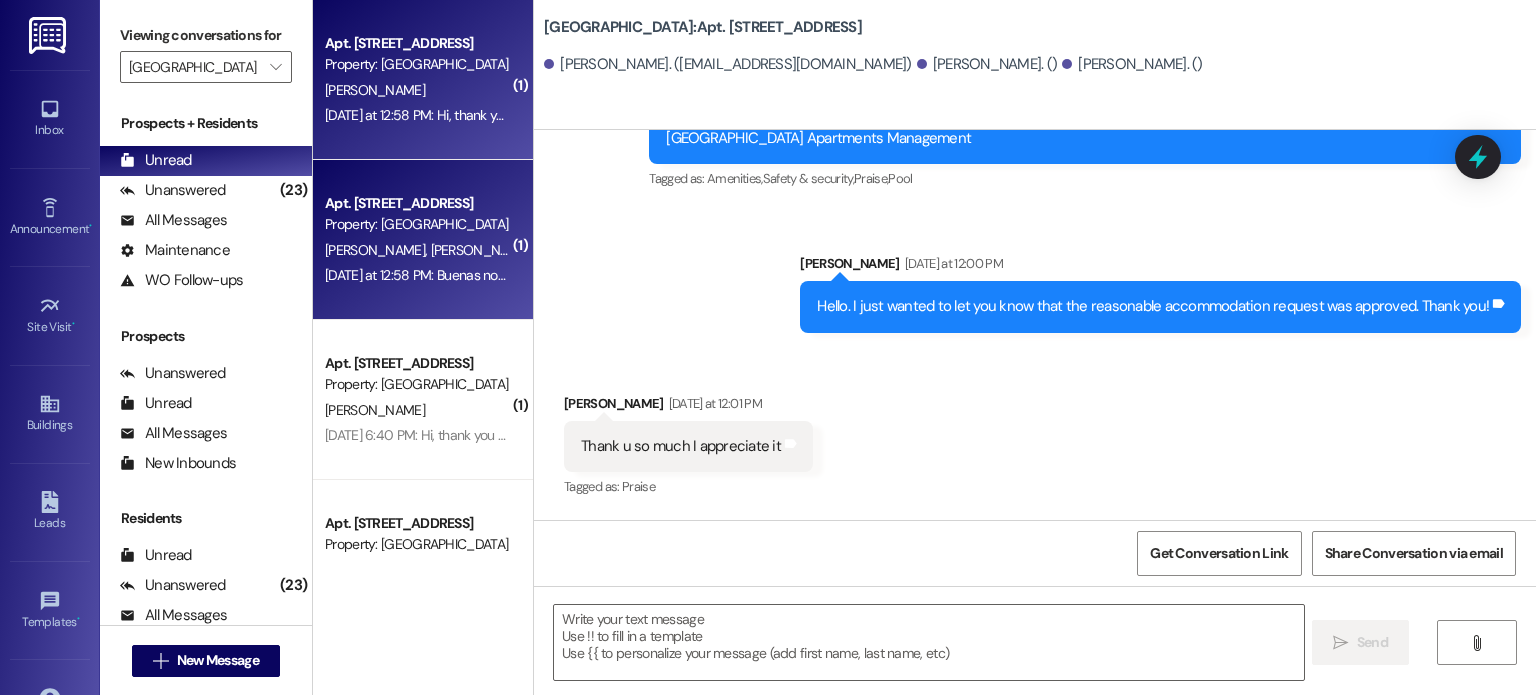 click on "[DATE] at 12:58 PM: Hi, thank you for your message. Our team will get back to you [DATE] during regular office hours [DATE] at 12:58 PM: Hi, thank you for your message. Our team will get back to you [DATE] during regular office hours" at bounding box center (655, 115) 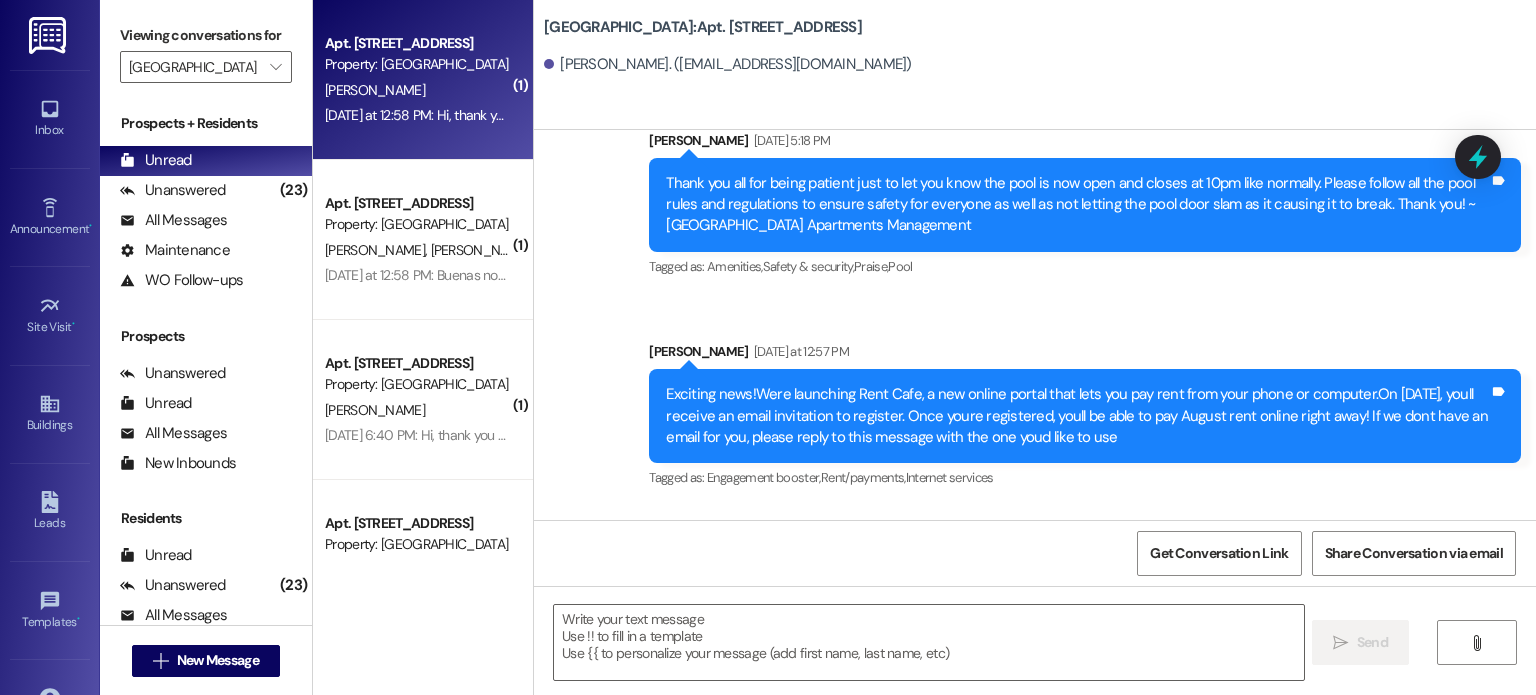scroll, scrollTop: 56159, scrollLeft: 0, axis: vertical 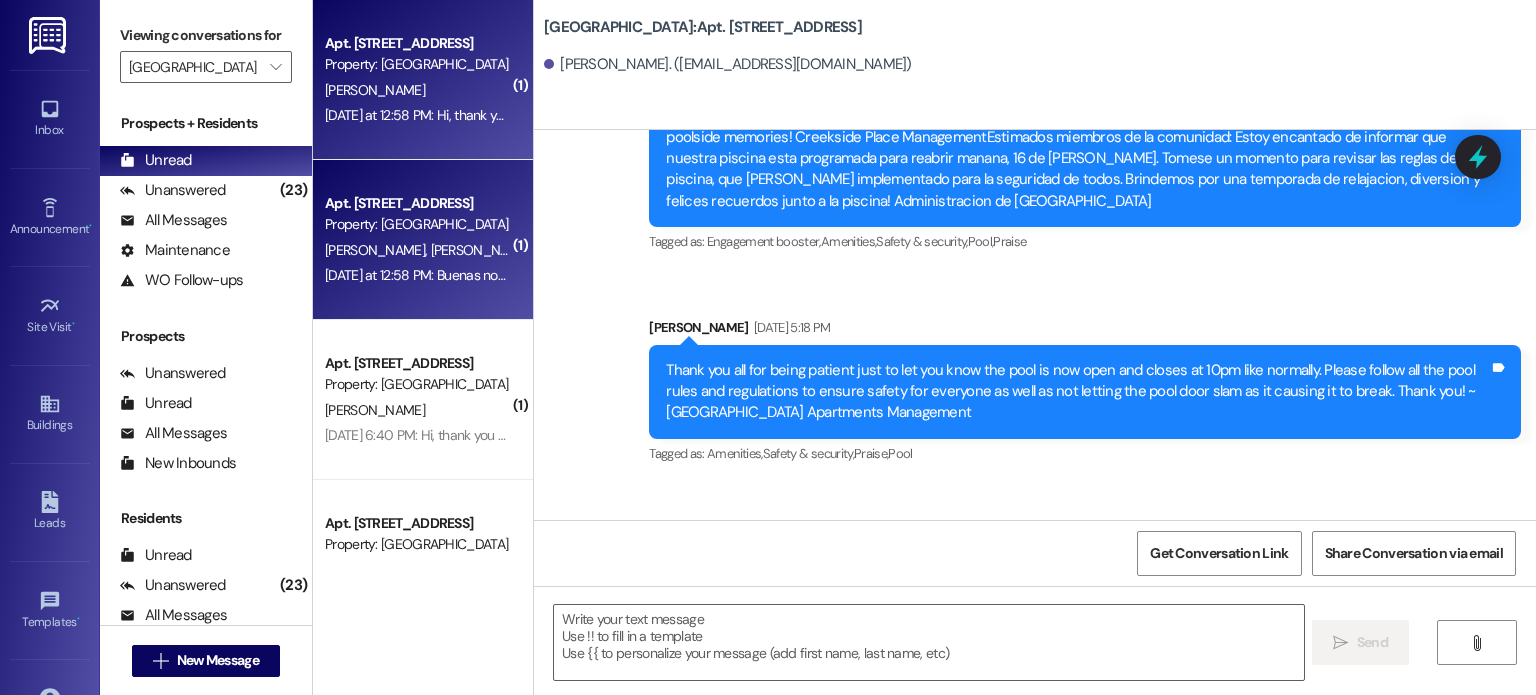 click on "[PERSON_NAME]" at bounding box center [484, 250] 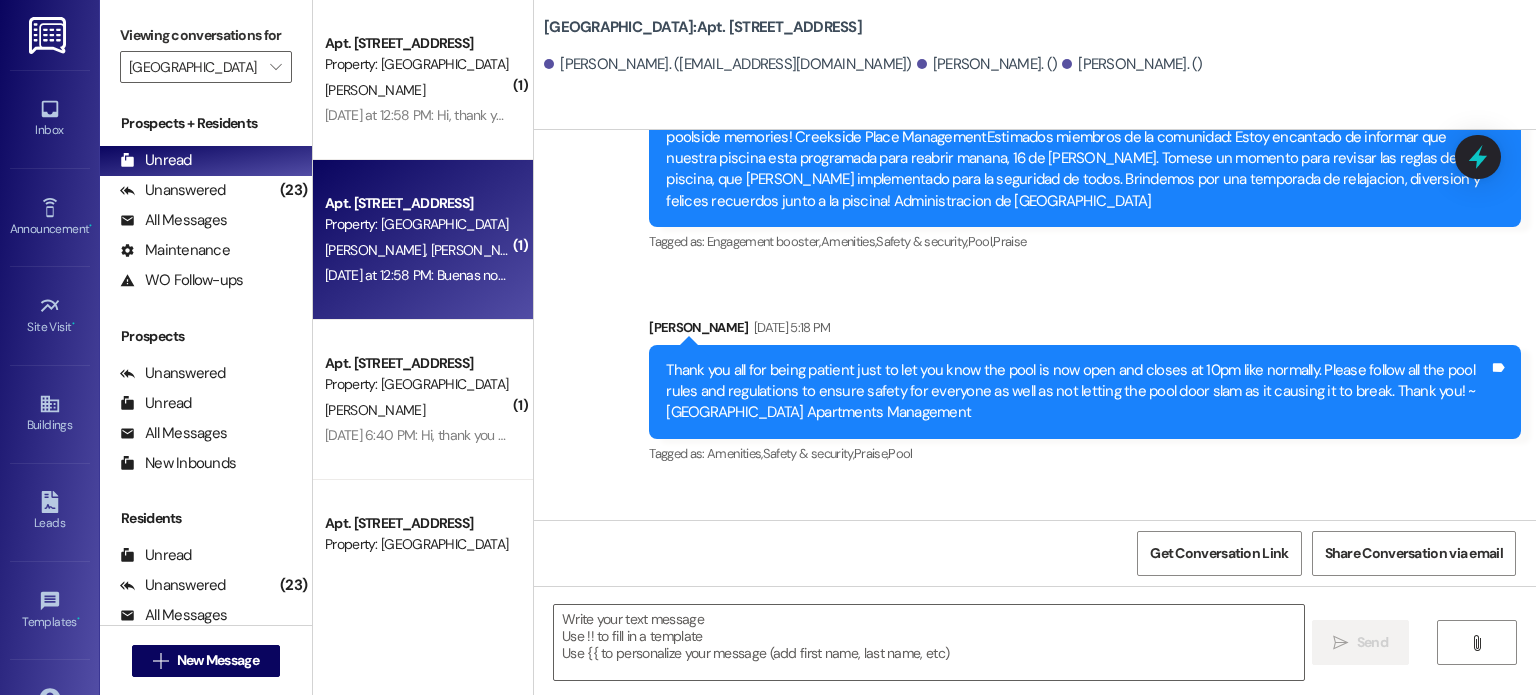 click on "[DATE] at 12:58 PM:  Buenas noticias!Estamos lanzando Rent Cafe, un nuevo portal en linea para que pueda pagar su renta desde su celular o computadora.El 31 de [PERSON_NAME], recibira un correo electronico con una invitacion para registrarse. Una vez que se registre, podra pagar la renta [PERSON_NAME] en linea de inmediato. Si no tenemos su correo electronico, por favor responda a este mensaje con el que desea usar.Gracias por ayudarnos a facilitar el proceso de pago! [DATE] at 12:58 PM:  Buenas noticias!Estamos lanzando Rent Cafe, un nuevo portal en linea para que pueda pagar su renta desde su celular o computadora.El 31 de [PERSON_NAME], recibira un correo electronico con una invitacion para registrarse. Una vez que se registre, podra pagar la renta [PERSON_NAME] en linea de inmediato. Si no tenemos su correo electronico, por favor responda a este mensaje con el que desea usar.Gracias por ayudarnos a facilitar el proceso de pago!" at bounding box center (1718, 275) 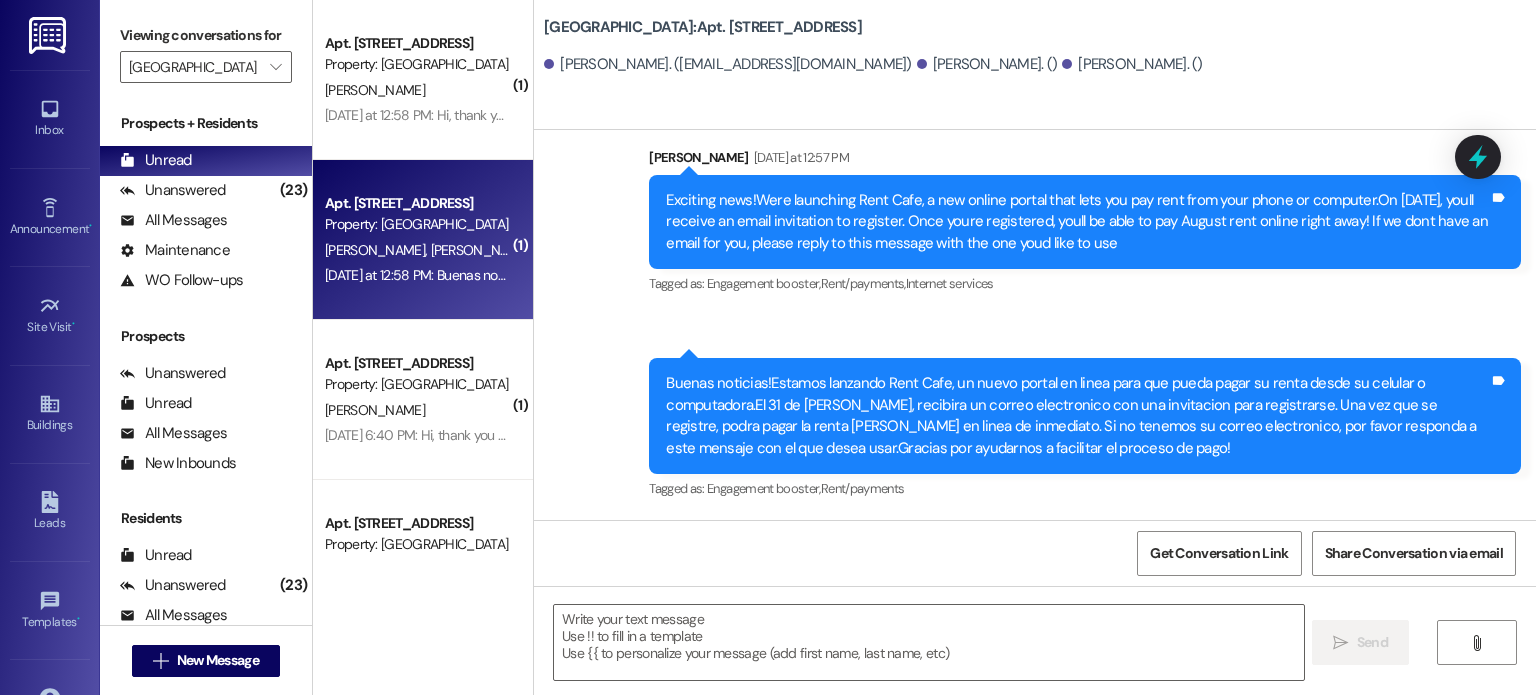 click on "[DATE] at 12:58 PM:  Buenas noticias!Estamos lanzando Rent Cafe, un nuevo portal en linea para que pueda pagar su renta desde su celular o computadora.El 31 de [PERSON_NAME], recibira un correo electronico con una invitacion para registrarse. Una vez que se registre, podra pagar la renta [PERSON_NAME] en linea de inmediato. Si no tenemos su correo electronico, por favor responda a este mensaje con el que desea usar.Gracias por ayudarnos a facilitar el proceso de pago! [DATE] at 12:58 PM:  Buenas noticias!Estamos lanzando Rent Cafe, un nuevo portal en linea para que pueda pagar su renta desde su celular o computadora.El 31 de [PERSON_NAME], recibira un correo electronico con una invitacion para registrarse. Una vez que se registre, podra pagar la renta [PERSON_NAME] en linea de inmediato. Si no tenemos su correo electronico, por favor responda a este mensaje con el que desea usar.Gracias por ayudarnos a facilitar el proceso de pago!" at bounding box center [1718, 275] 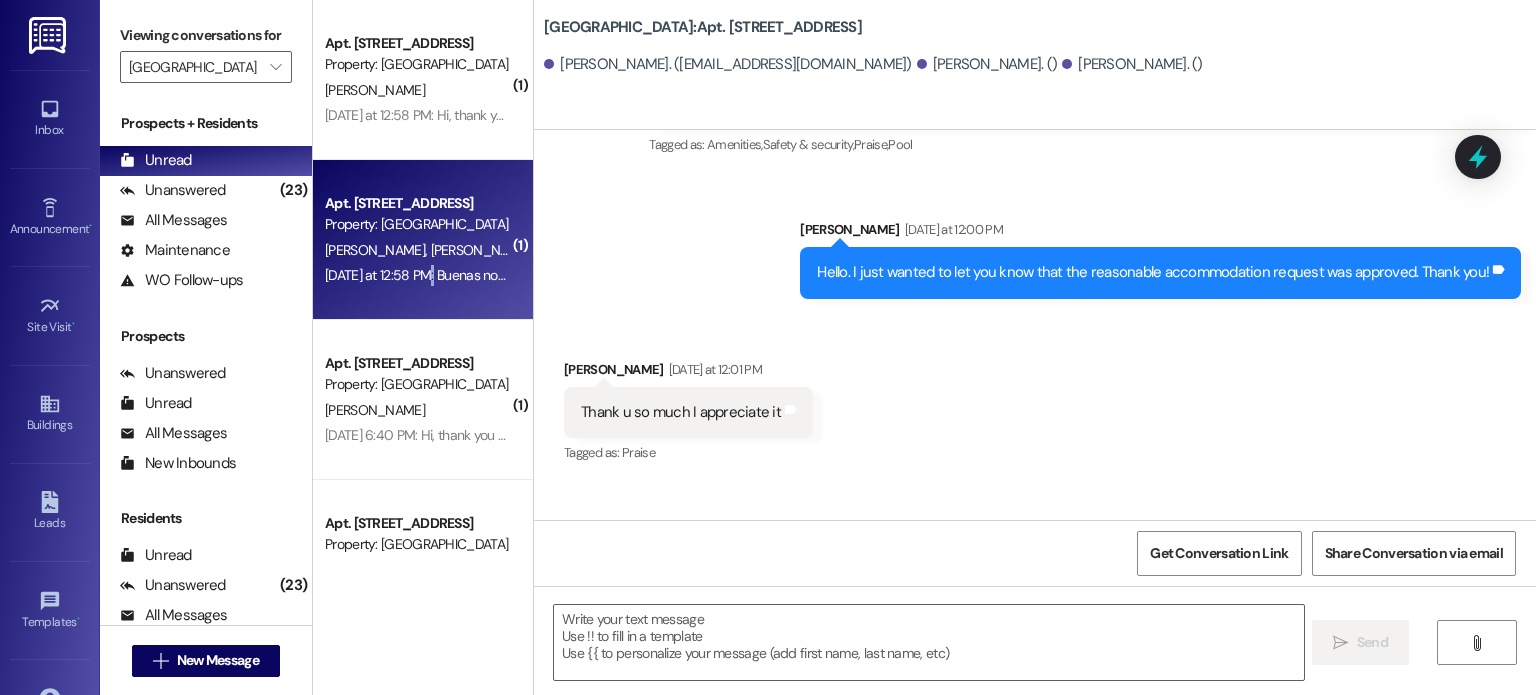 scroll, scrollTop: 8641, scrollLeft: 0, axis: vertical 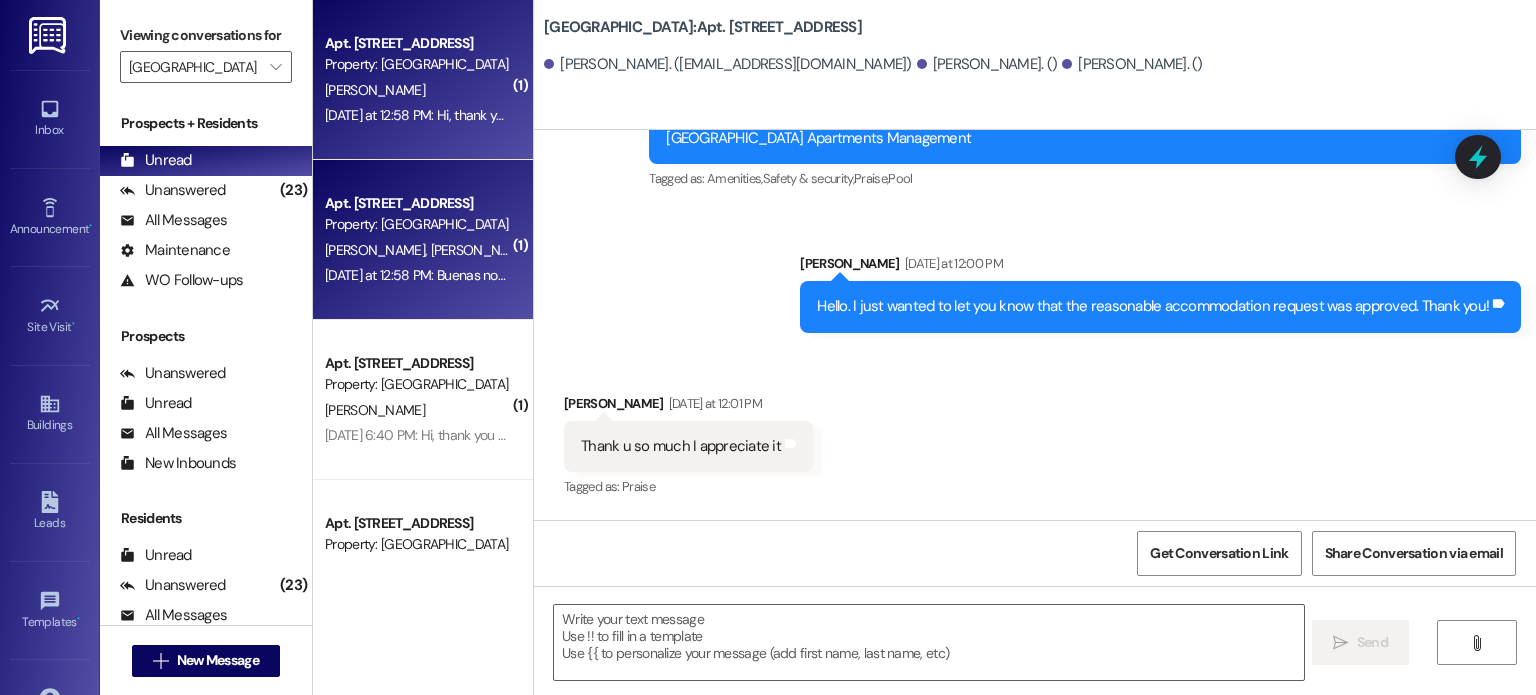 click on "[PERSON_NAME]" at bounding box center (417, 90) 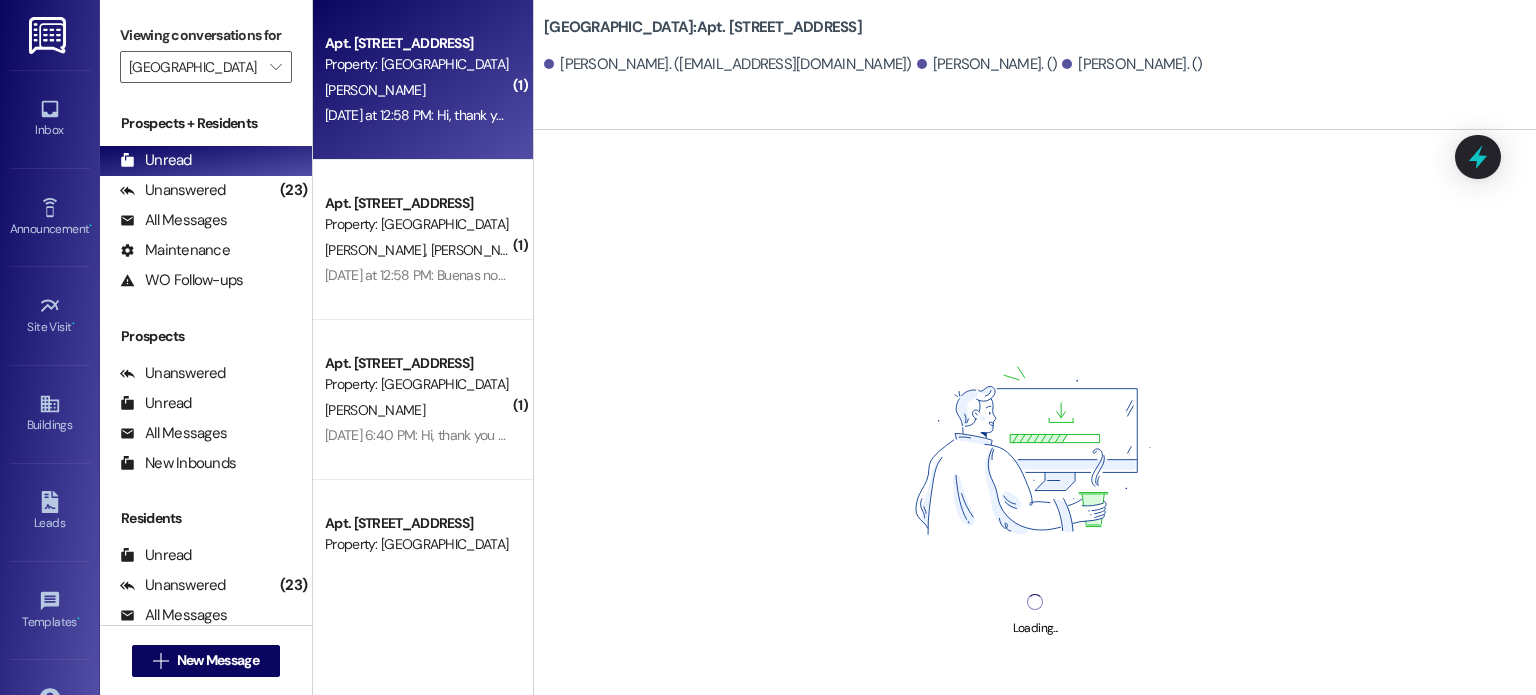 click on "[PERSON_NAME]" at bounding box center (417, 90) 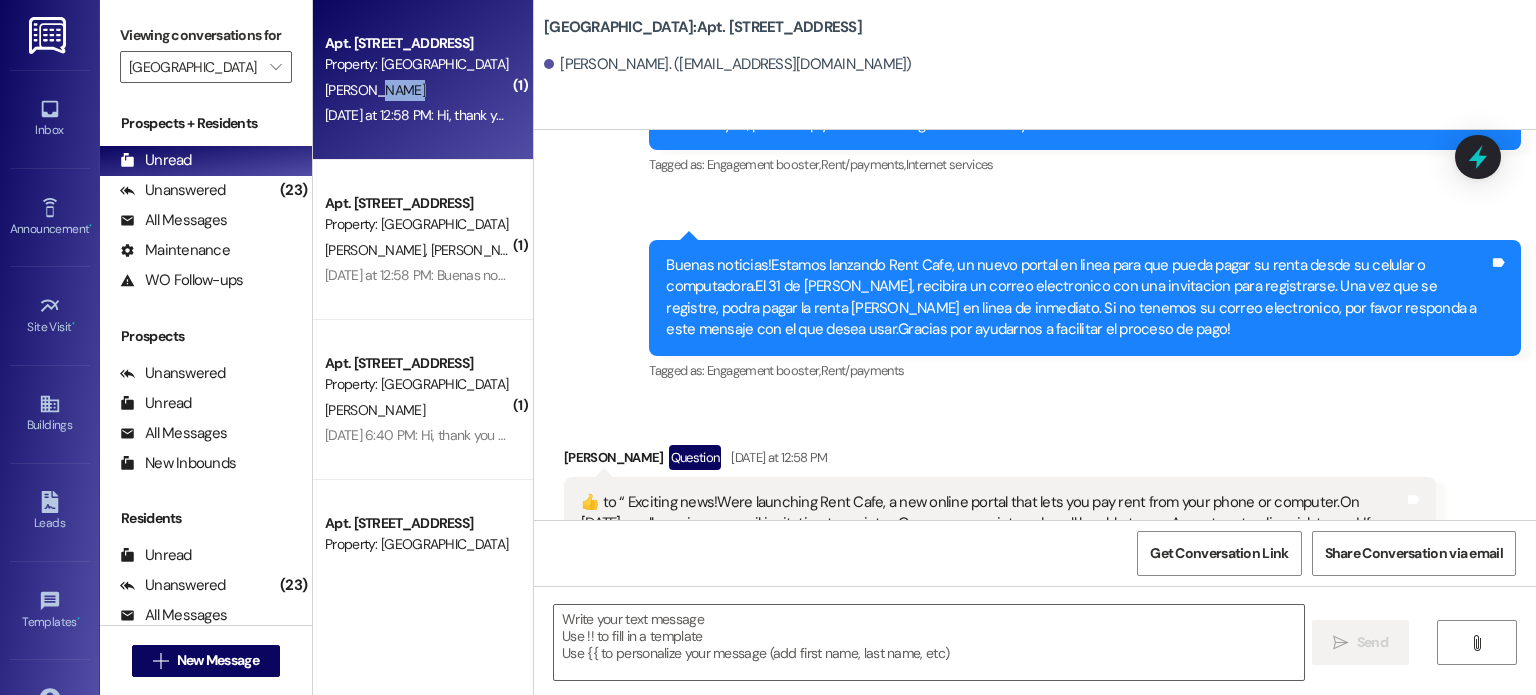 scroll, scrollTop: 56259, scrollLeft: 0, axis: vertical 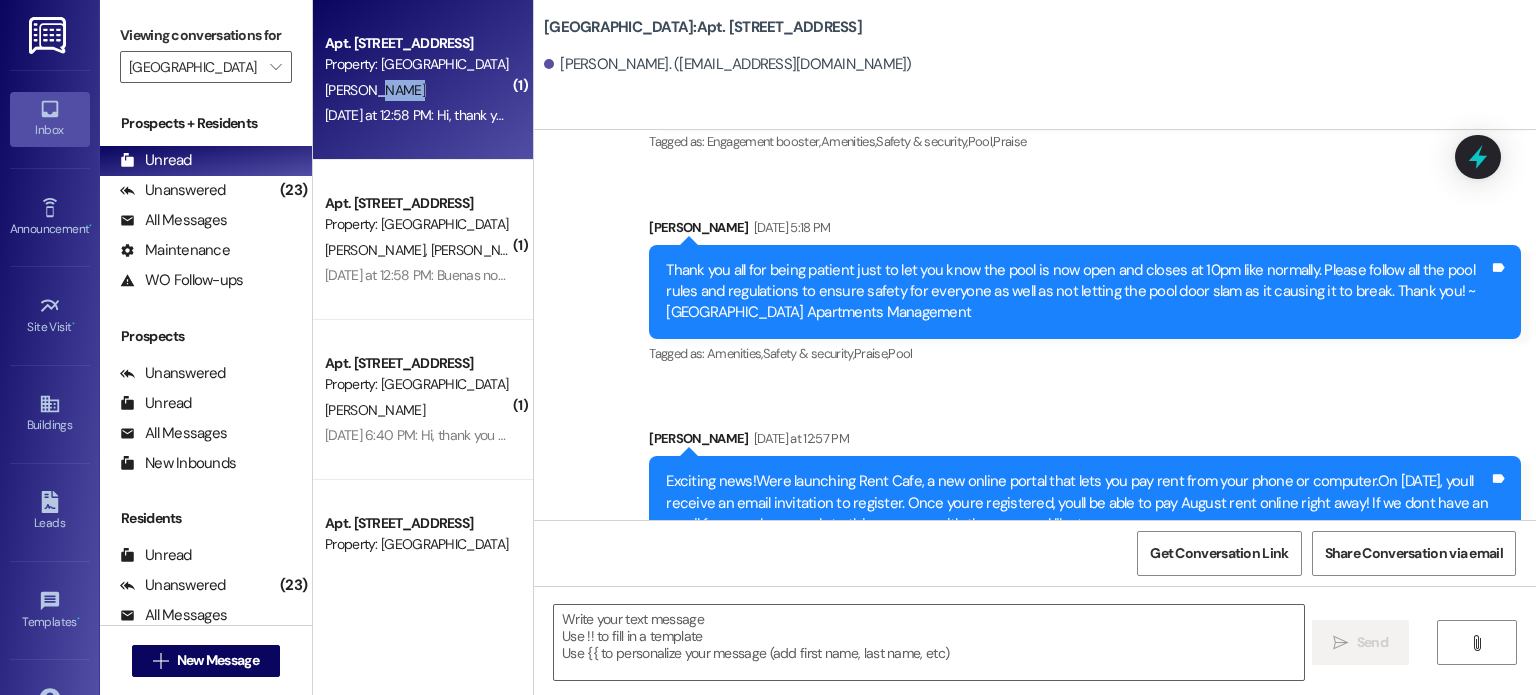click 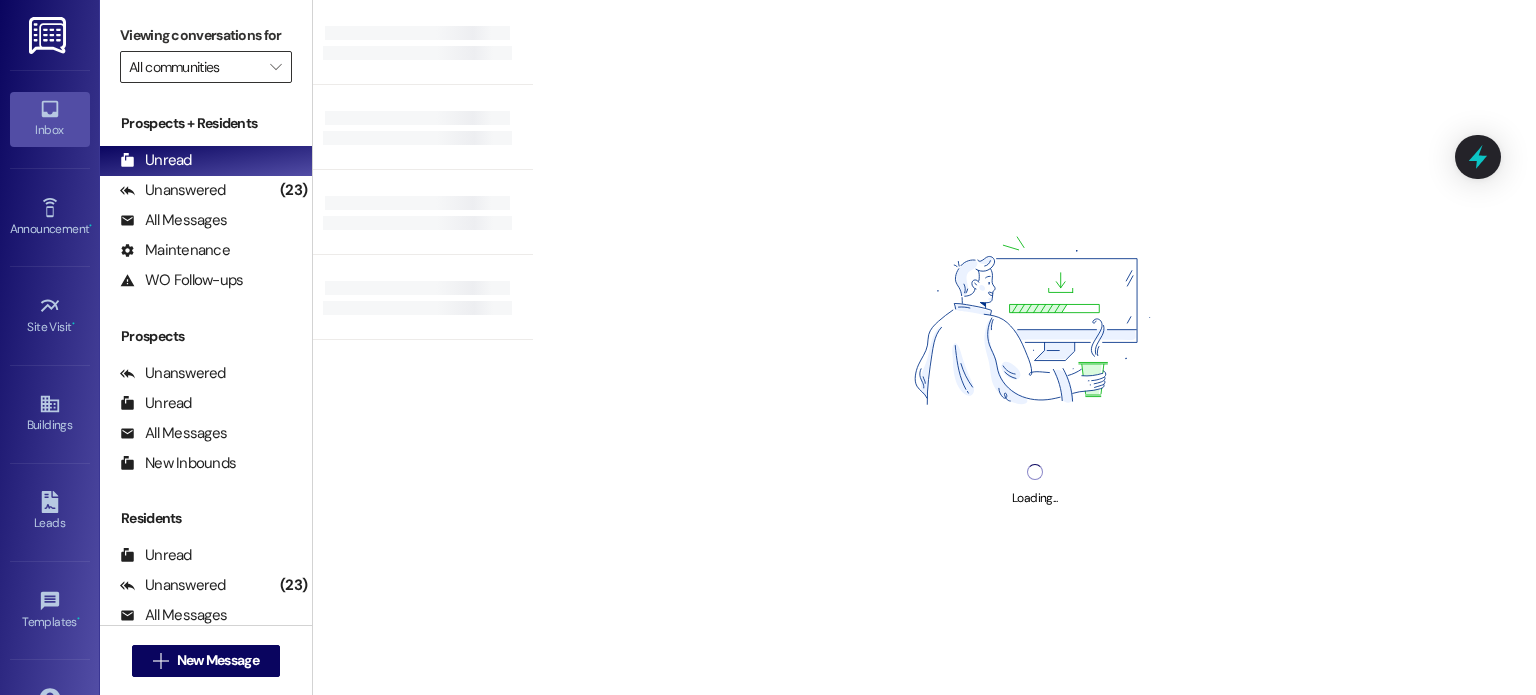 click on "All communities" at bounding box center [194, 67] 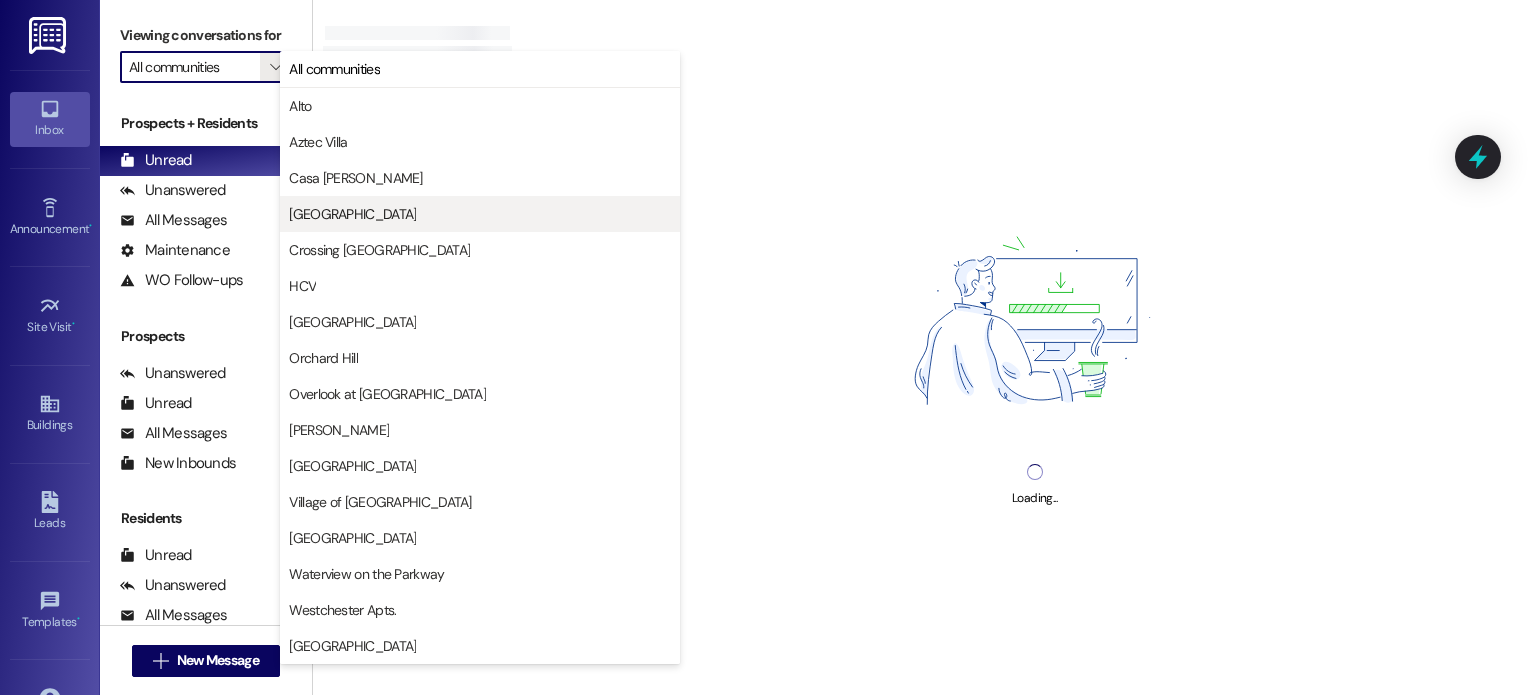 click on "[GEOGRAPHIC_DATA]" at bounding box center [352, 214] 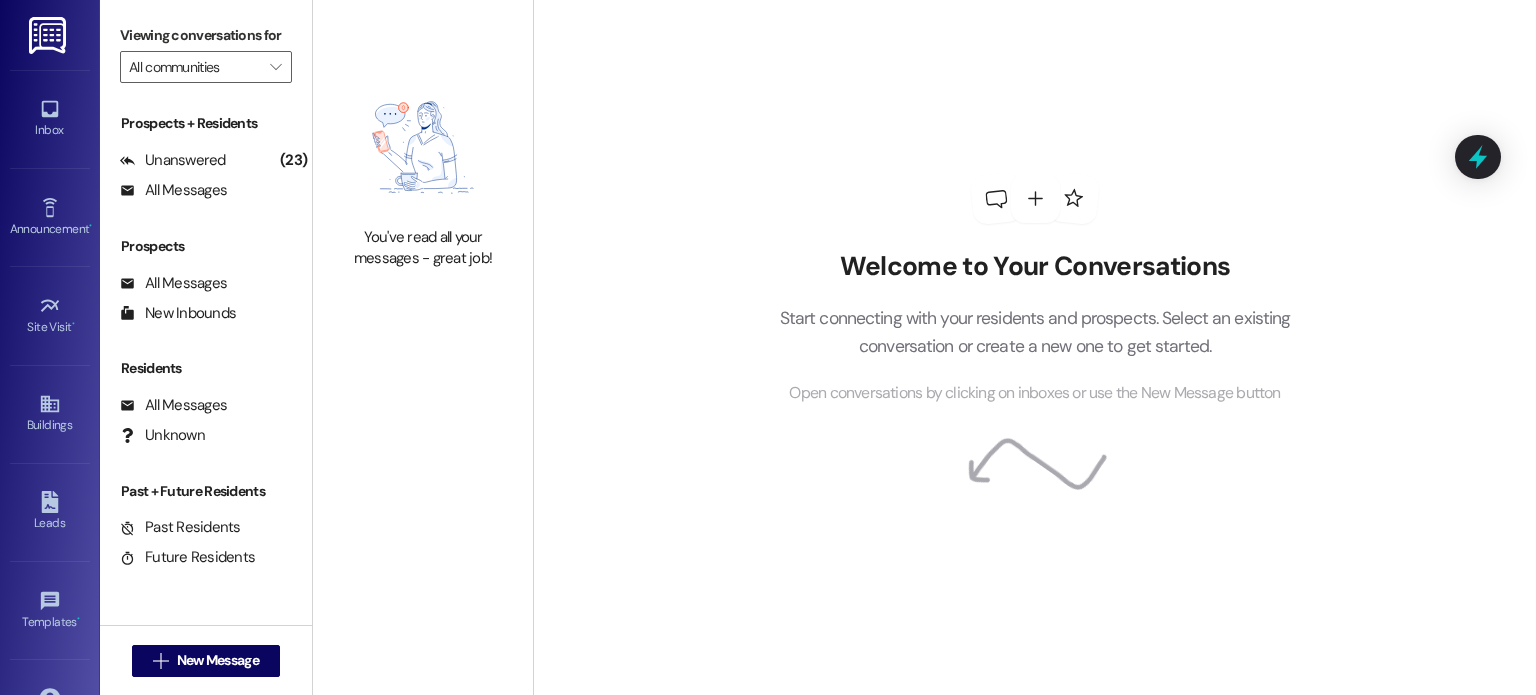 type on "[GEOGRAPHIC_DATA]" 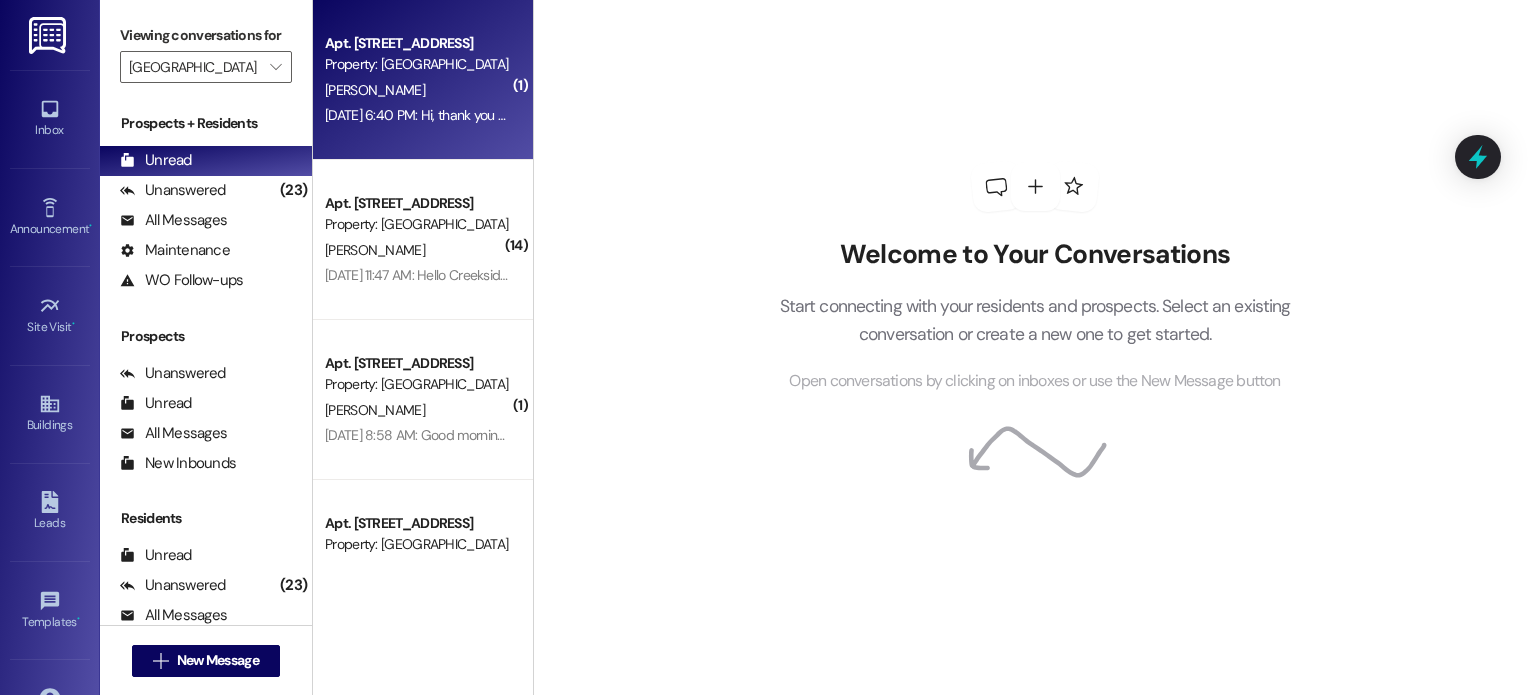 click on "[PERSON_NAME]" at bounding box center (417, 90) 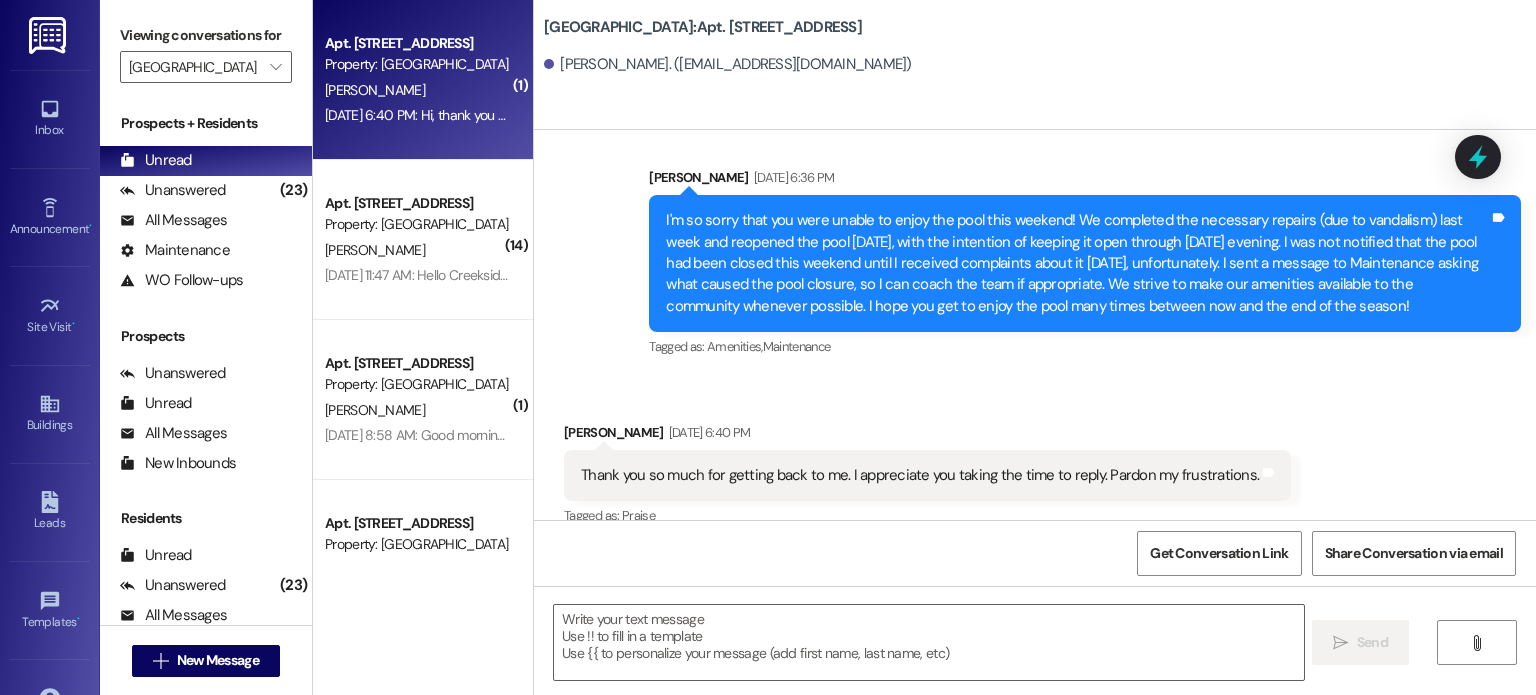 scroll, scrollTop: 669, scrollLeft: 0, axis: vertical 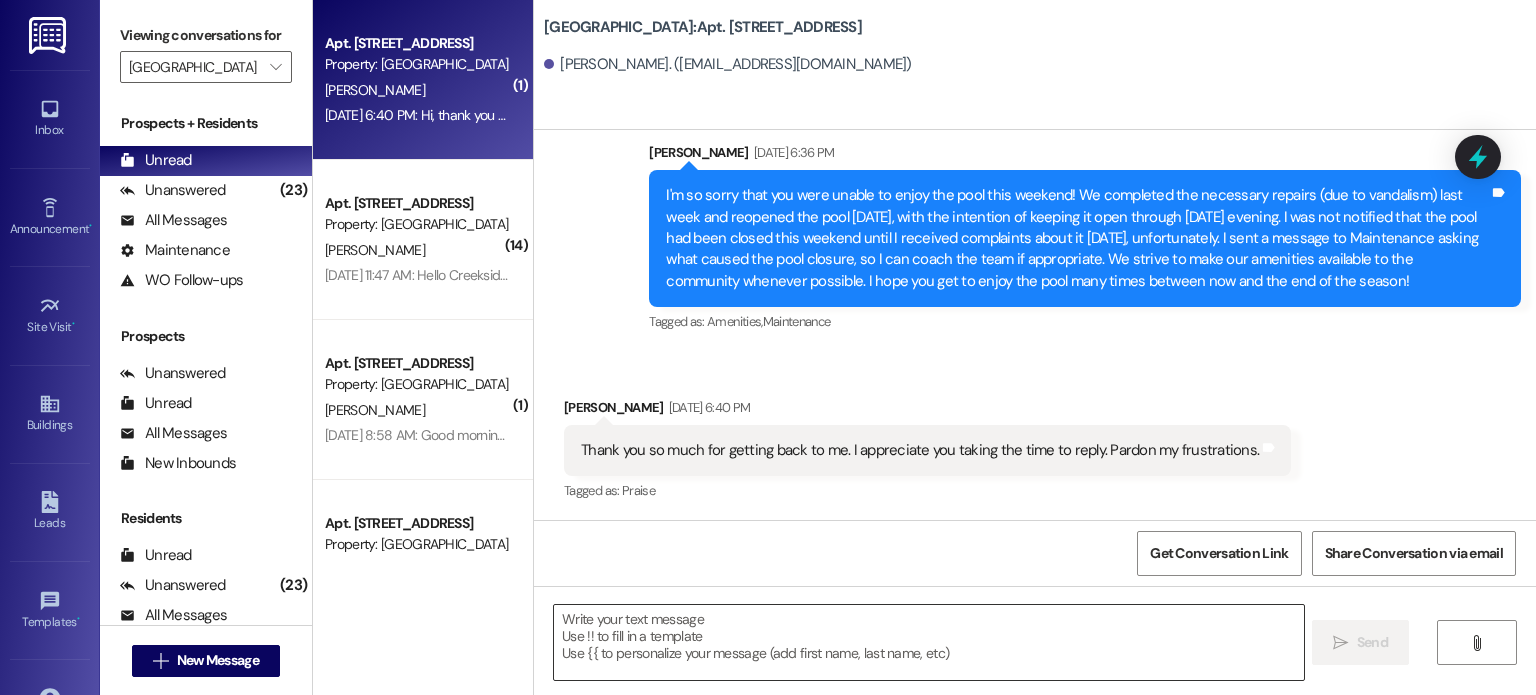 click at bounding box center [928, 642] 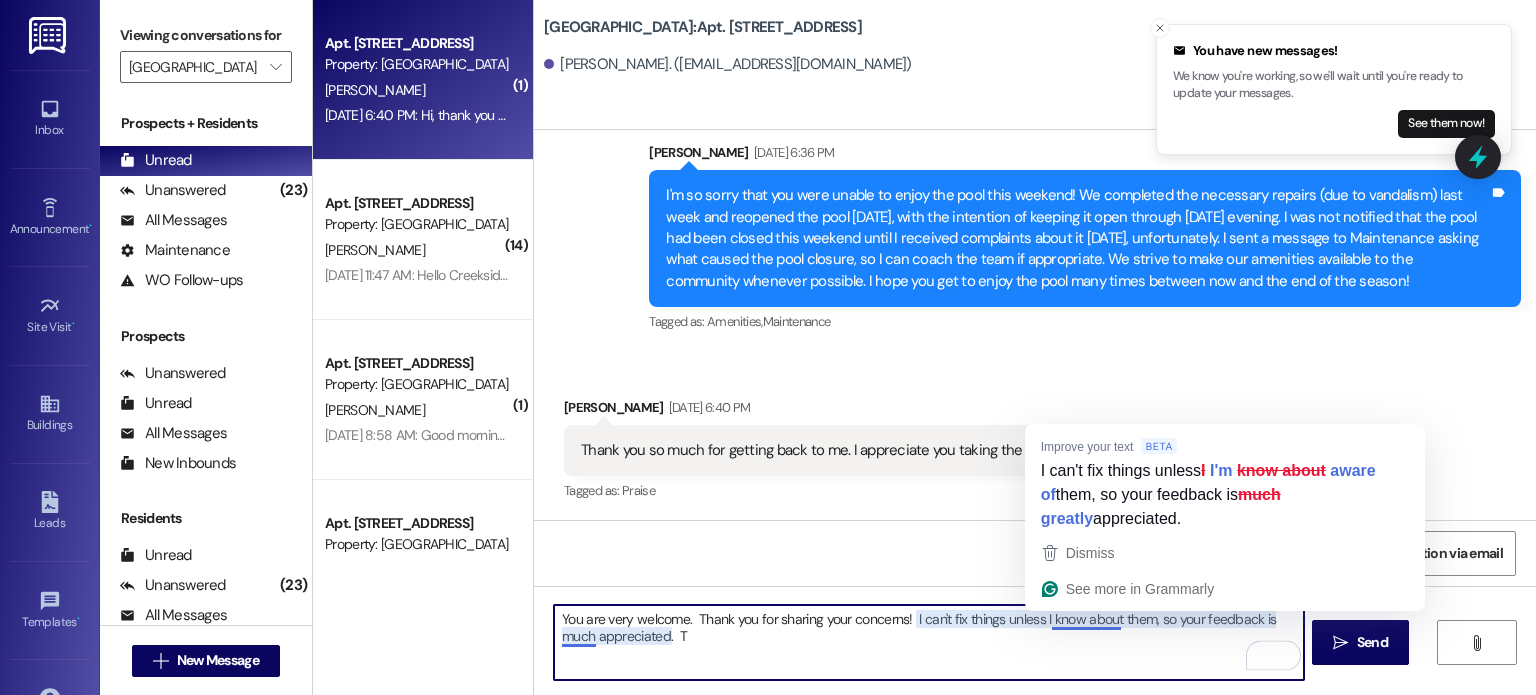 click on "You are very welcome.  Thank you for sharing your concerns!  I can't fix things unless I know about them, so your feedback is much appreciated.  T" at bounding box center (928, 642) 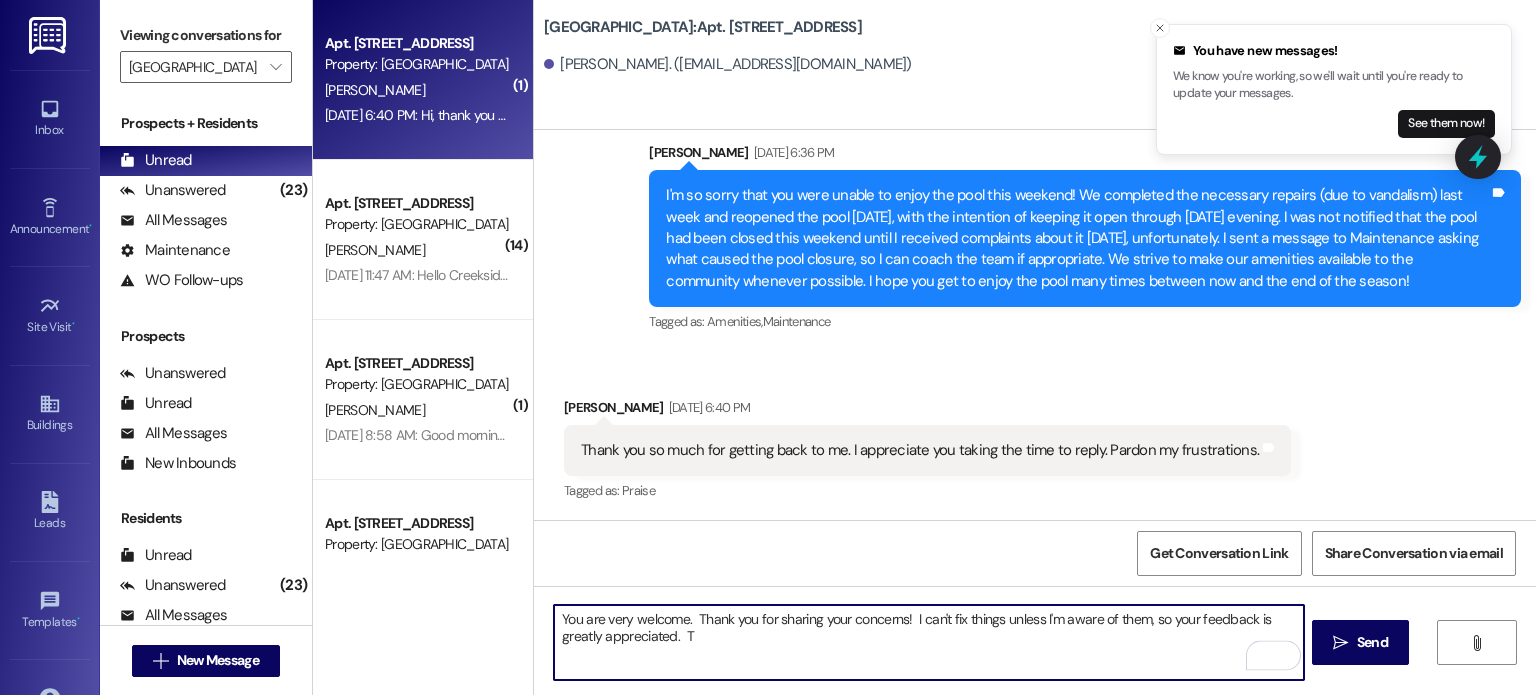 click on "You are very welcome.  Thank you for sharing your concerns!  I can't fix things unless I'm aware of them, so your feedback is greatly appreciated.  T" at bounding box center [928, 642] 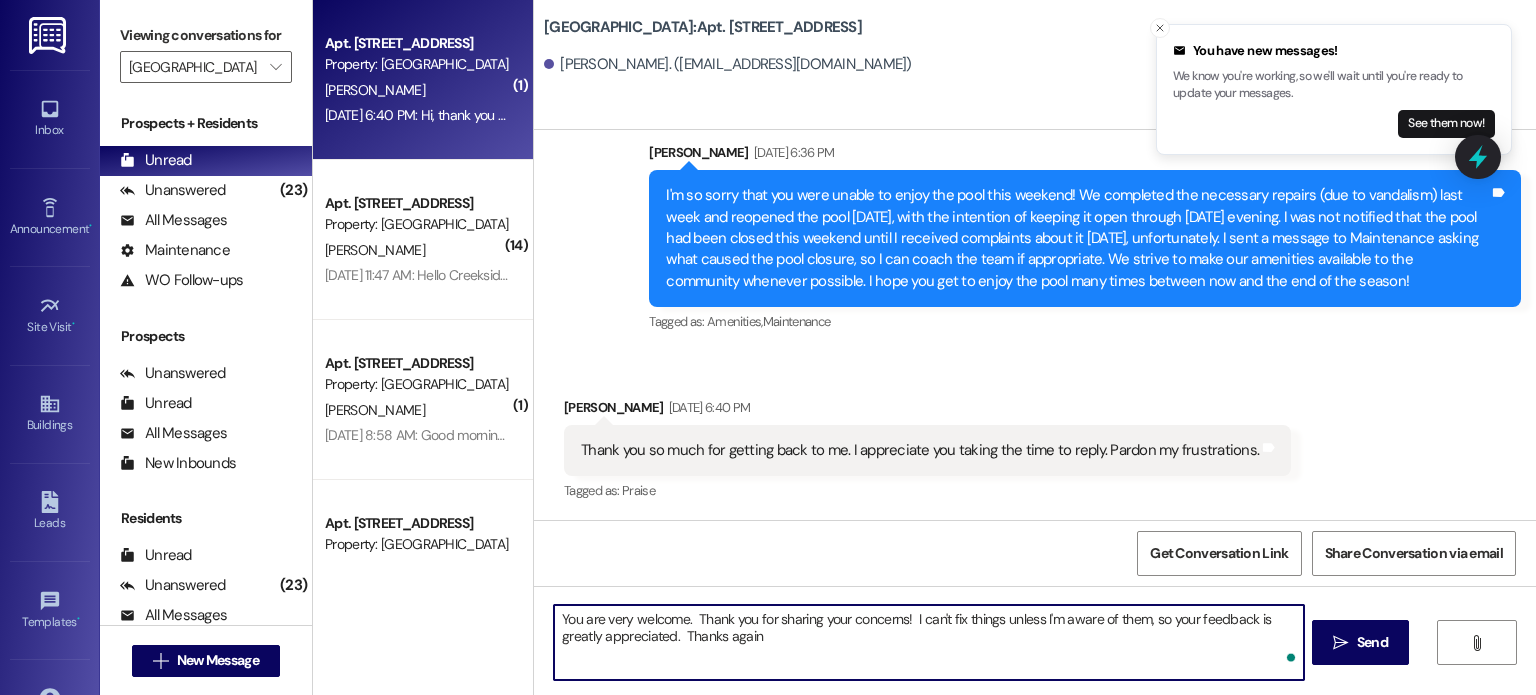 type on "You are very welcome.  Thank you for sharing your concerns!  I can't fix things unless I'm aware of them, so your feedback is greatly appreciated.  Thanks again!" 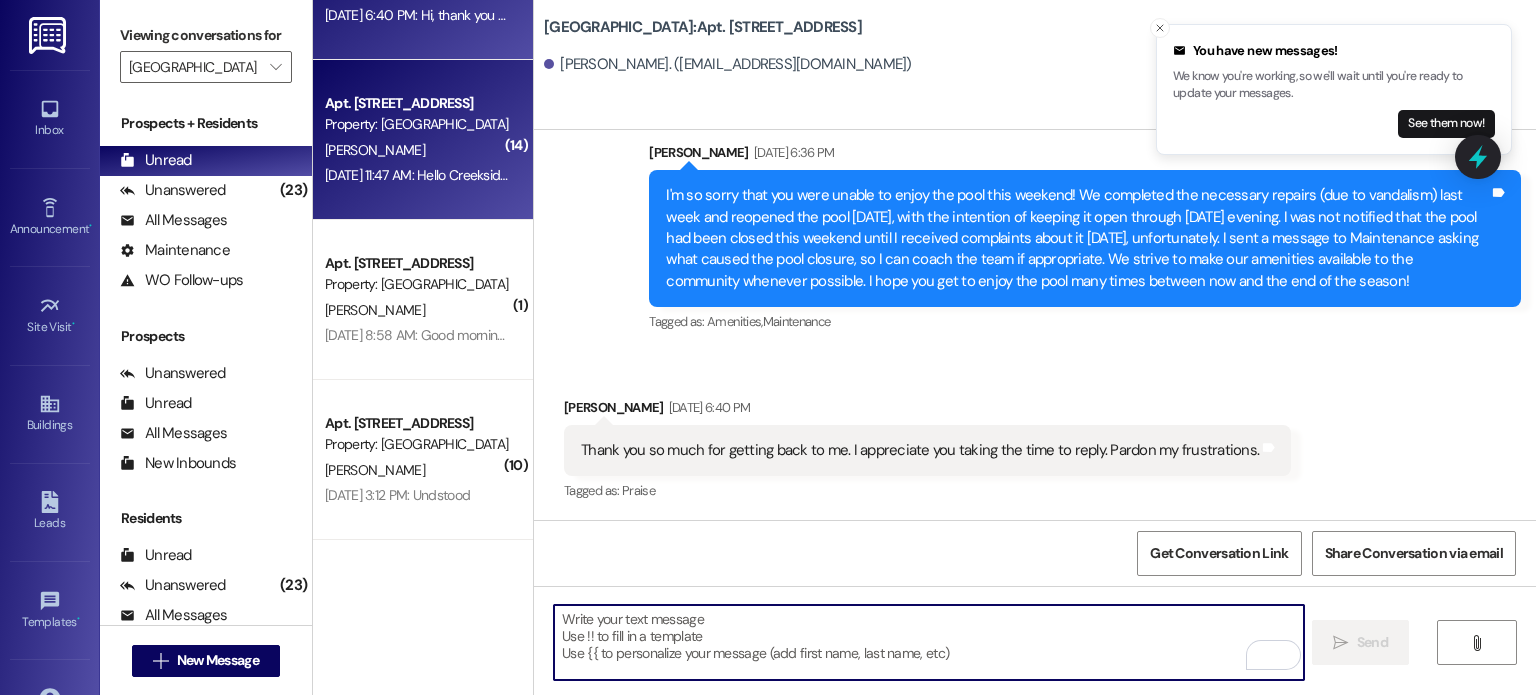 scroll, scrollTop: 0, scrollLeft: 0, axis: both 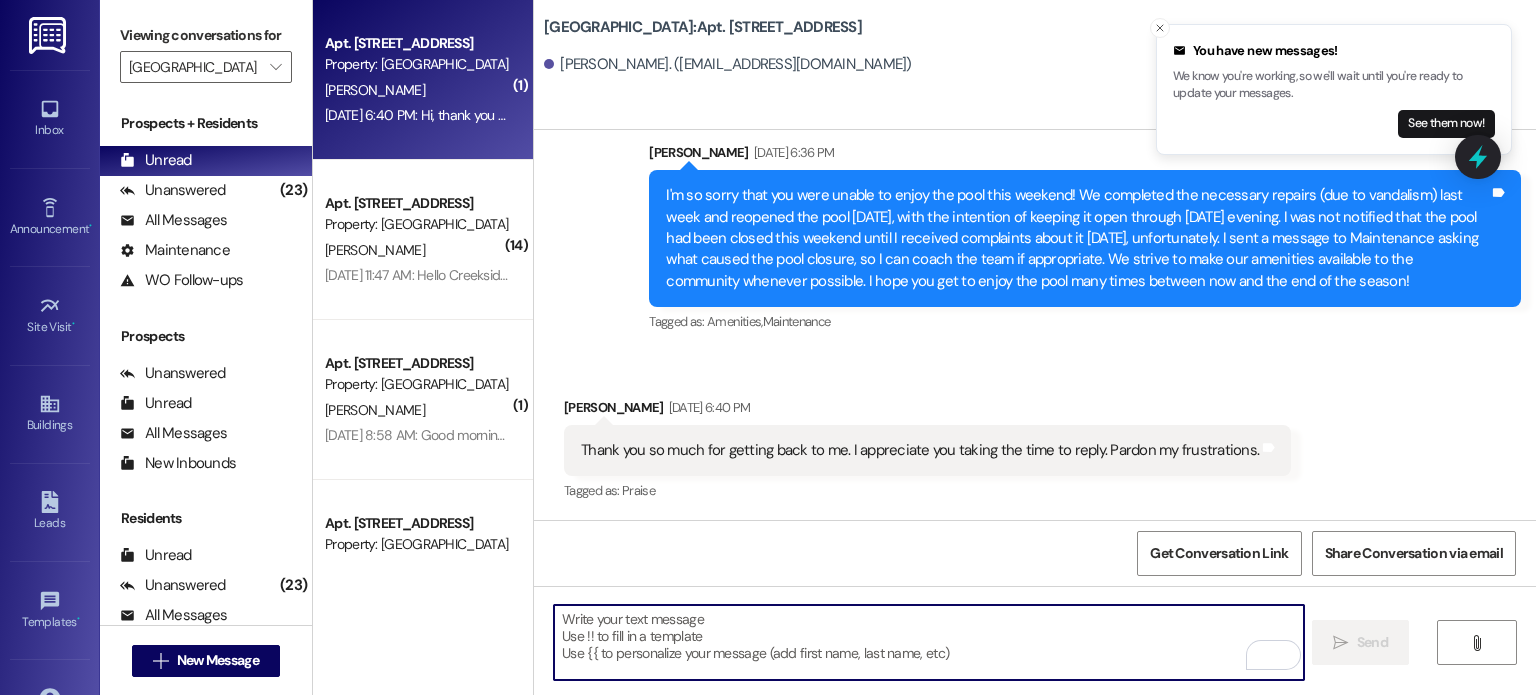 type 